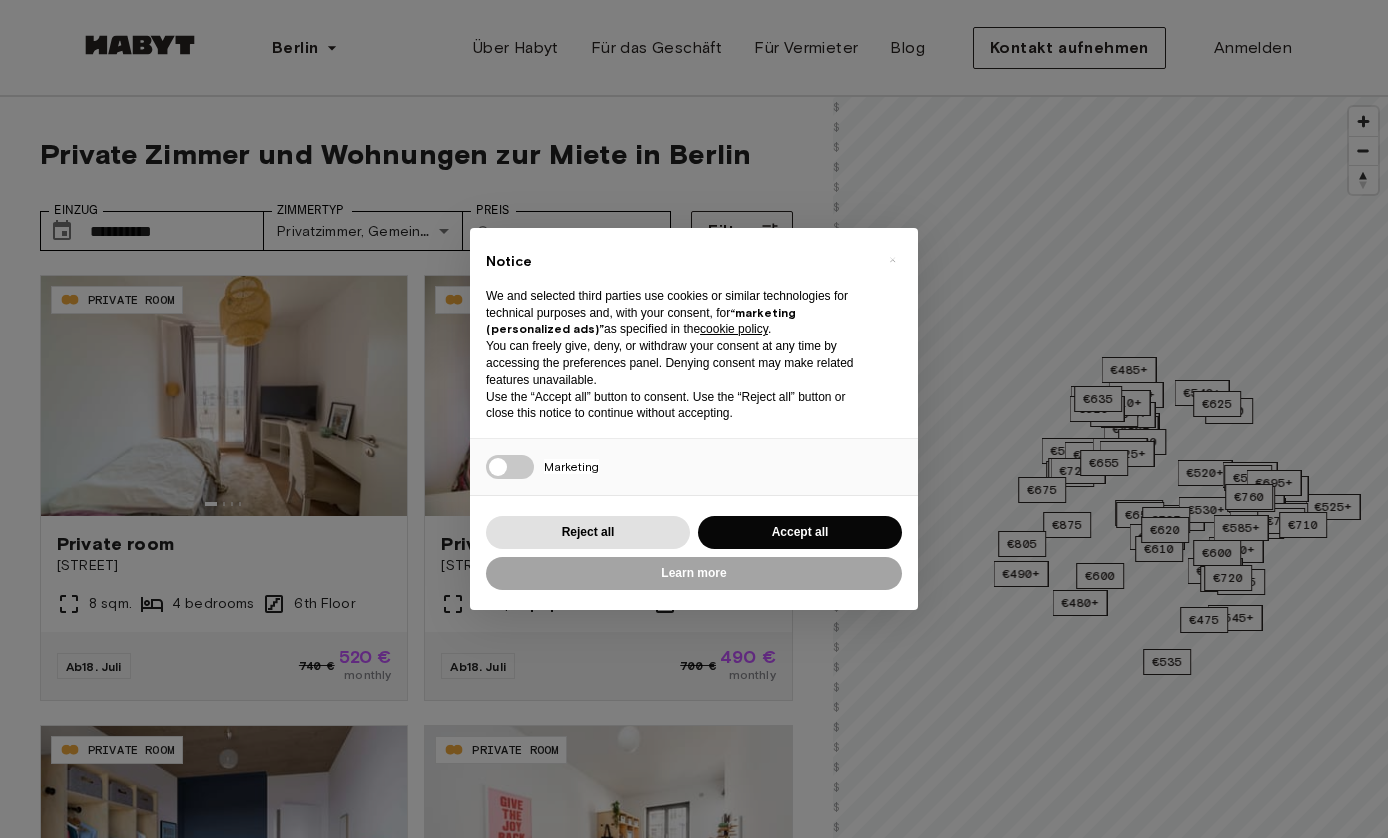 scroll, scrollTop: 0, scrollLeft: 0, axis: both 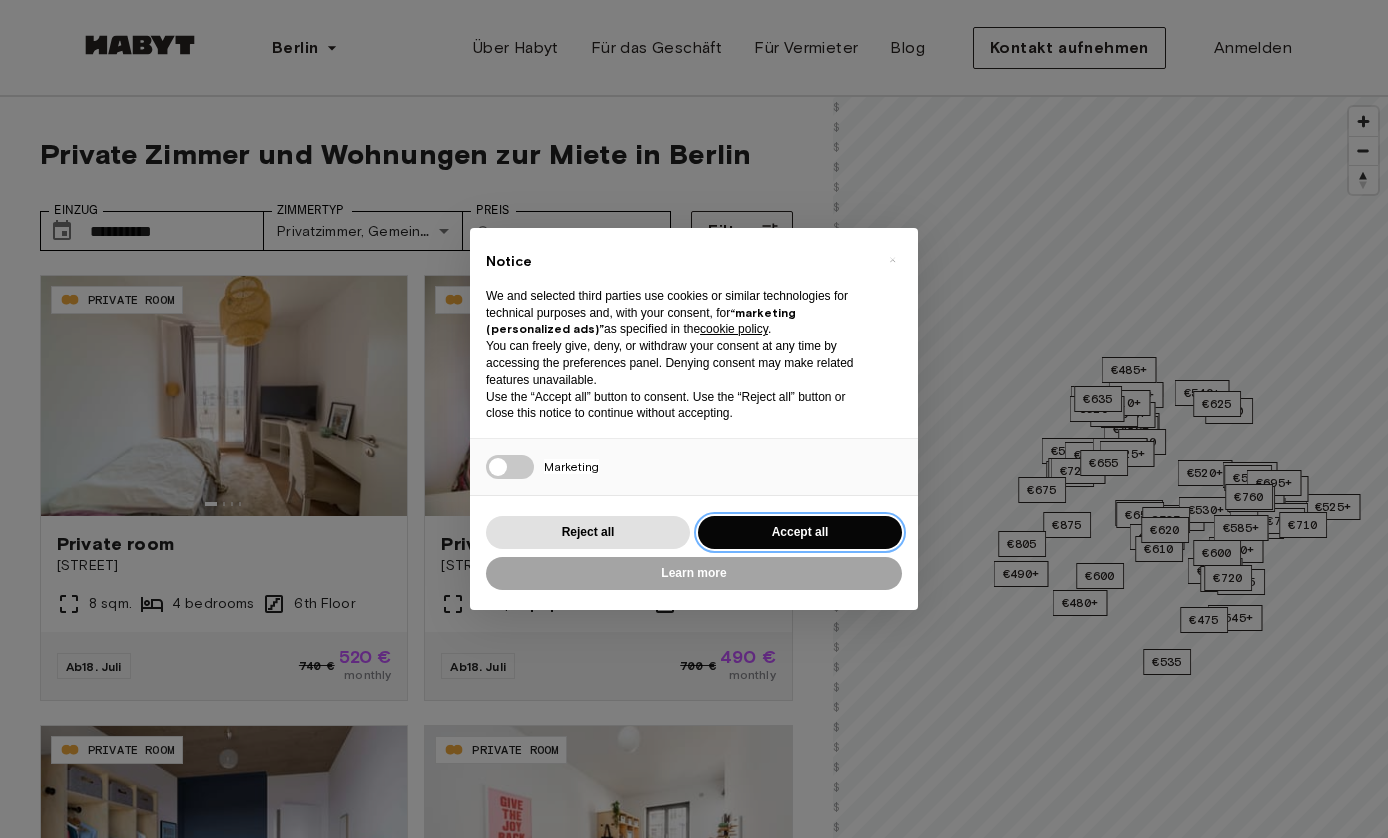 click on "Accept all" at bounding box center [800, 532] 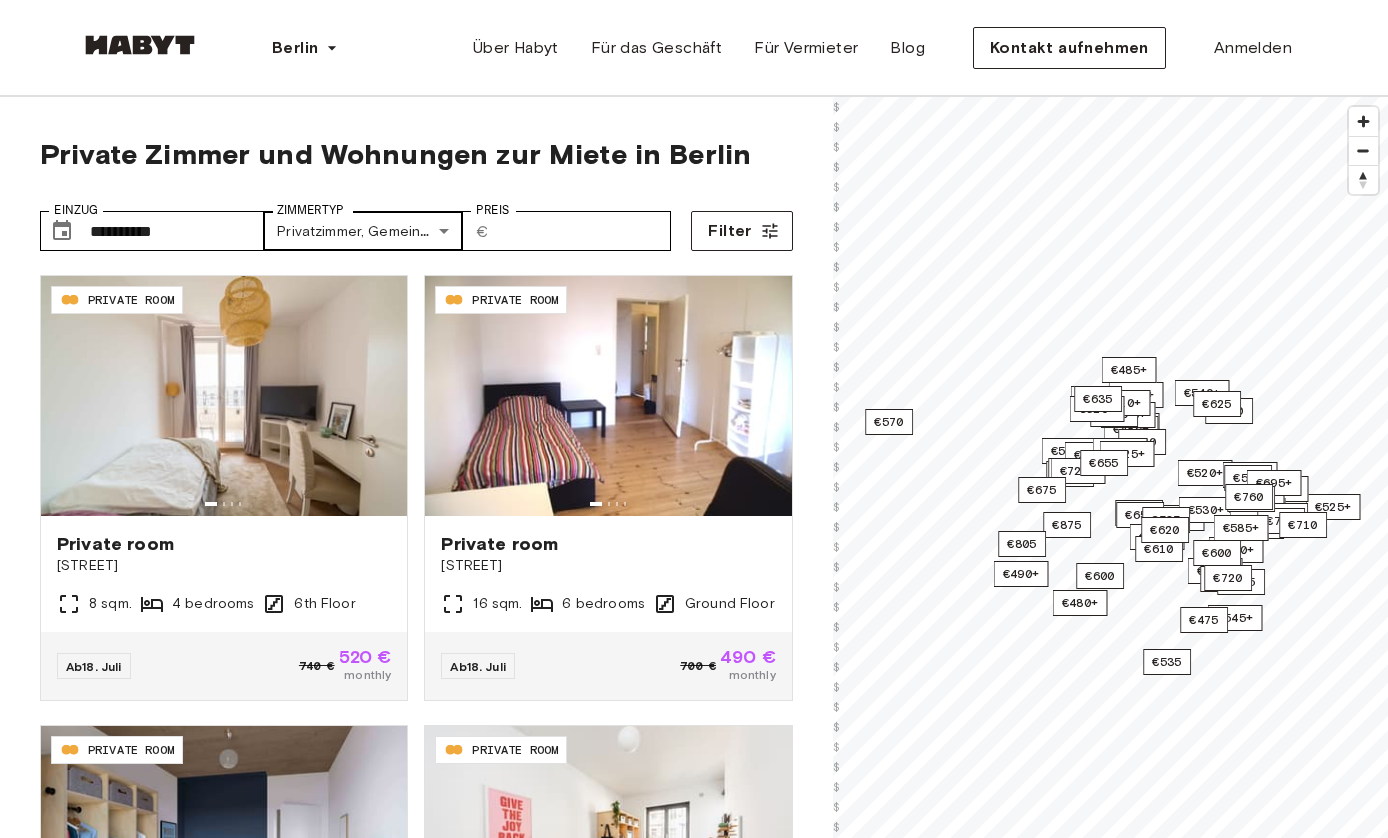 click on "PRIVATE ROOM Private room [STREET] [NUMBER] [NUMBER] sqm. [NUMBER] bedrooms [NUMBER] Floor Ab [DATE] [PRICE] [PRICE] monthly" at bounding box center [694, 2485] 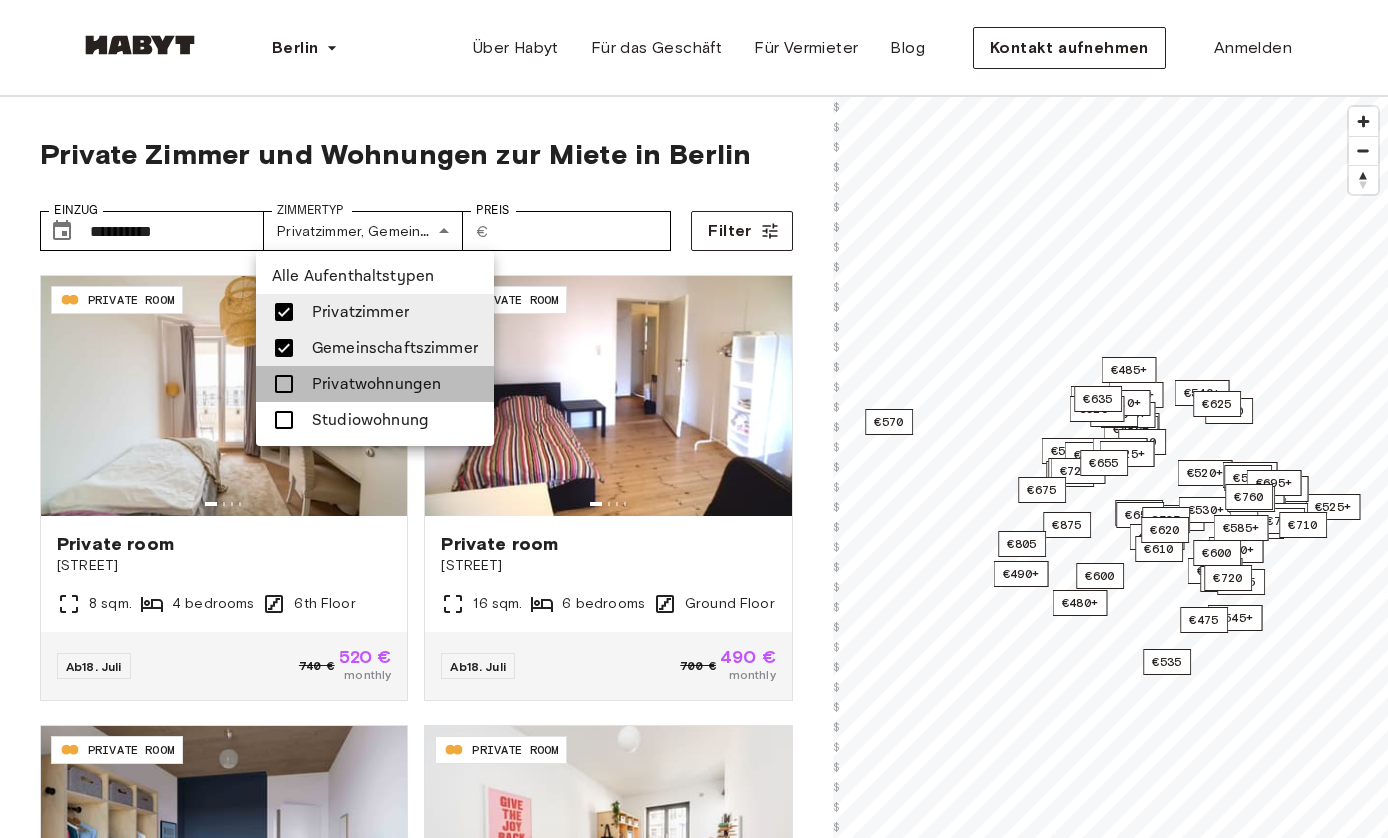 click at bounding box center (284, 384) 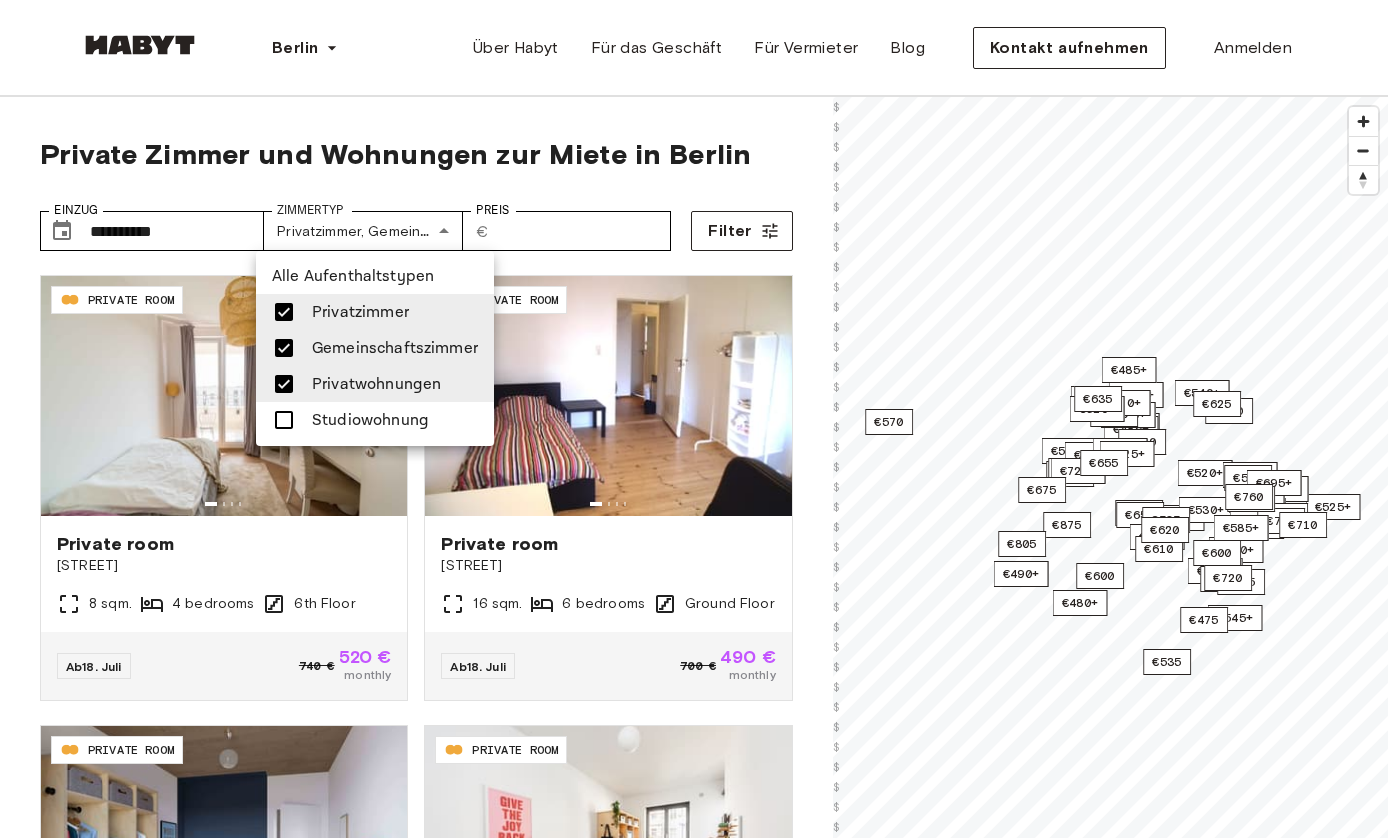 click at bounding box center (694, 419) 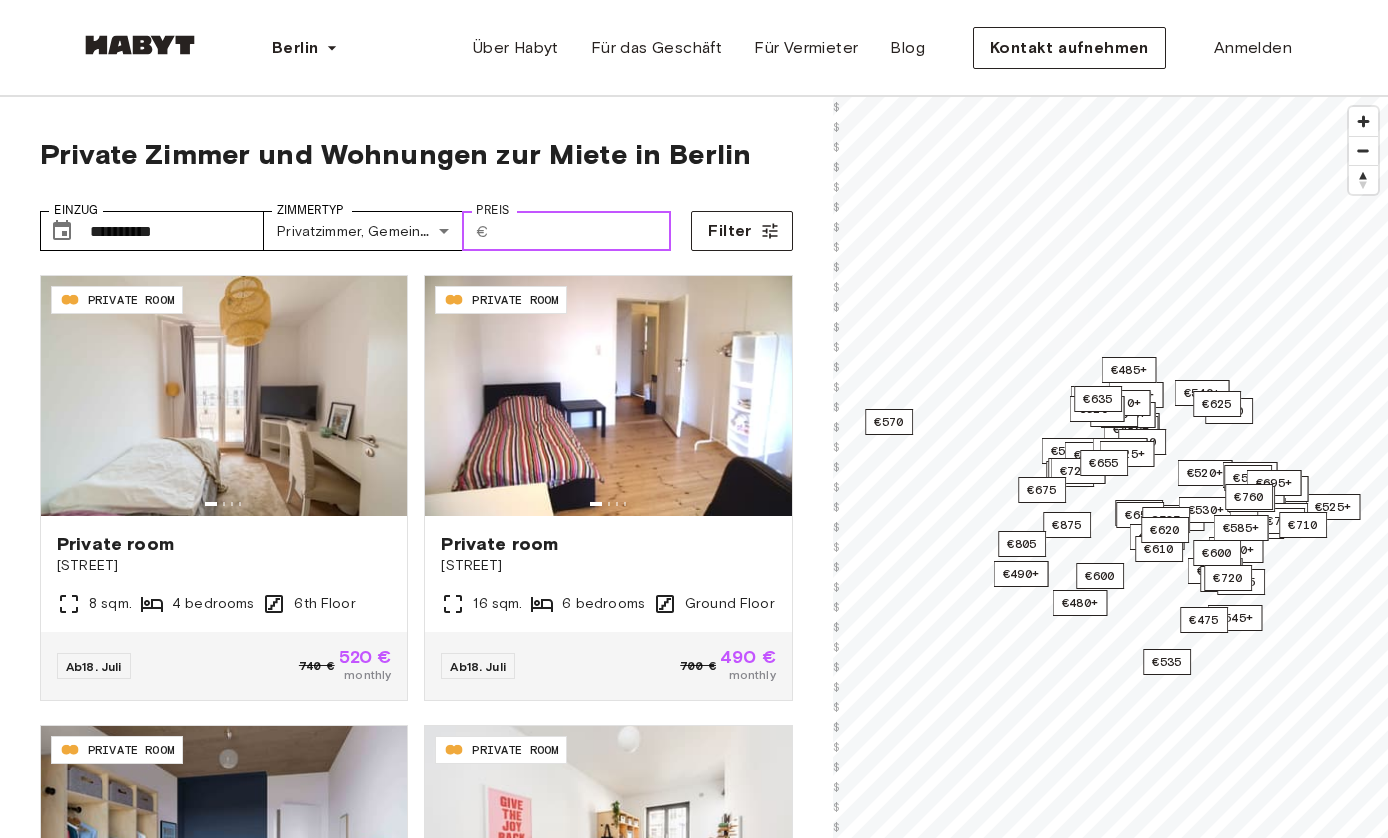 click on "Preis" at bounding box center (584, 231) 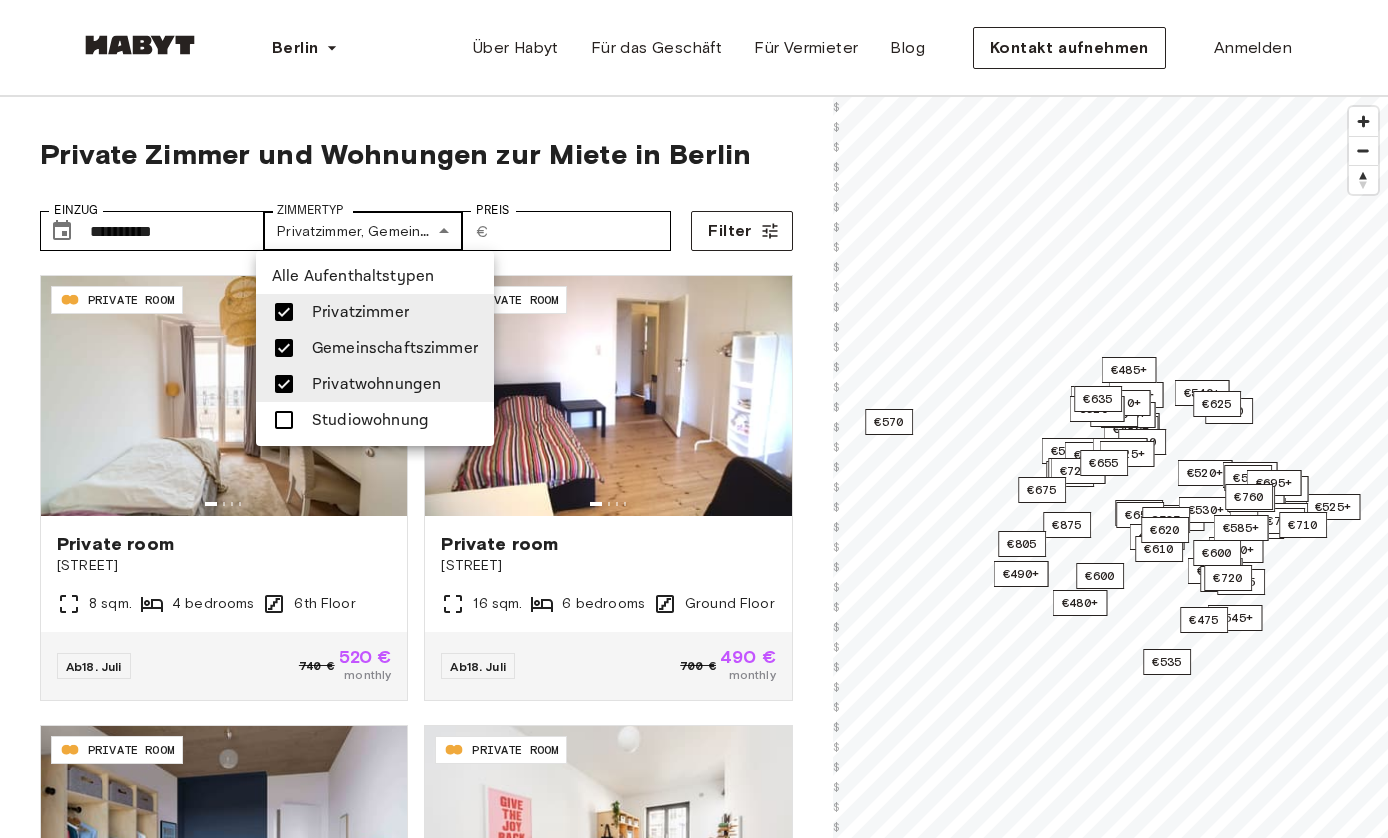 click on "PRIVATE ROOM Private room [STREET] [NUMBER] [NUMBER] sqm. [NUMBER] bedrooms [NUMBER] Floor Ab [DATE] [PRICE] [PRICE] monthly PRIVATE ROOM Private room [STREET] [NUMBER]-[NUMBER] [NUMBER] sqm. [NUMBER] bedrooms [NUMBER] Floor Ab Ab" at bounding box center (694, 2485) 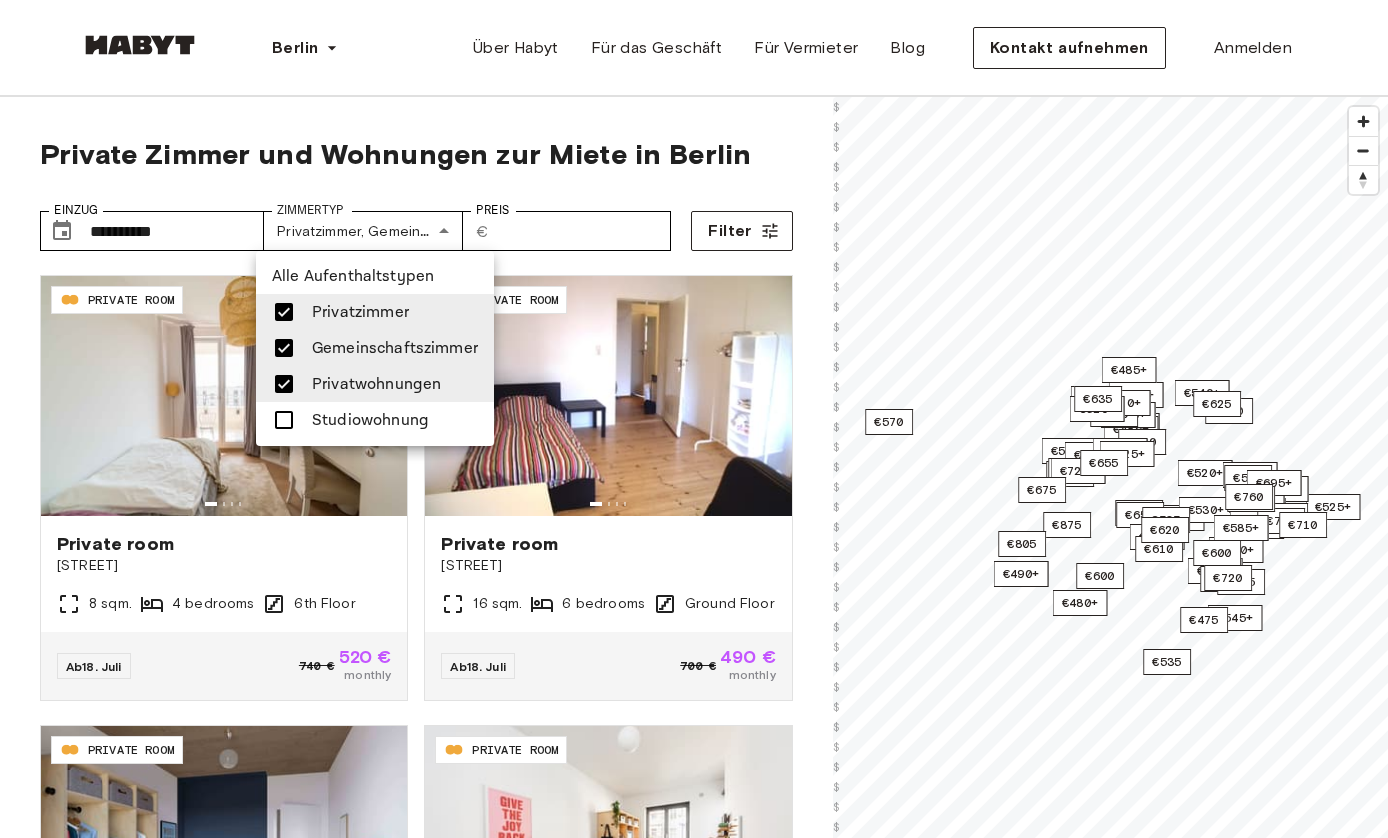 click at bounding box center [284, 348] 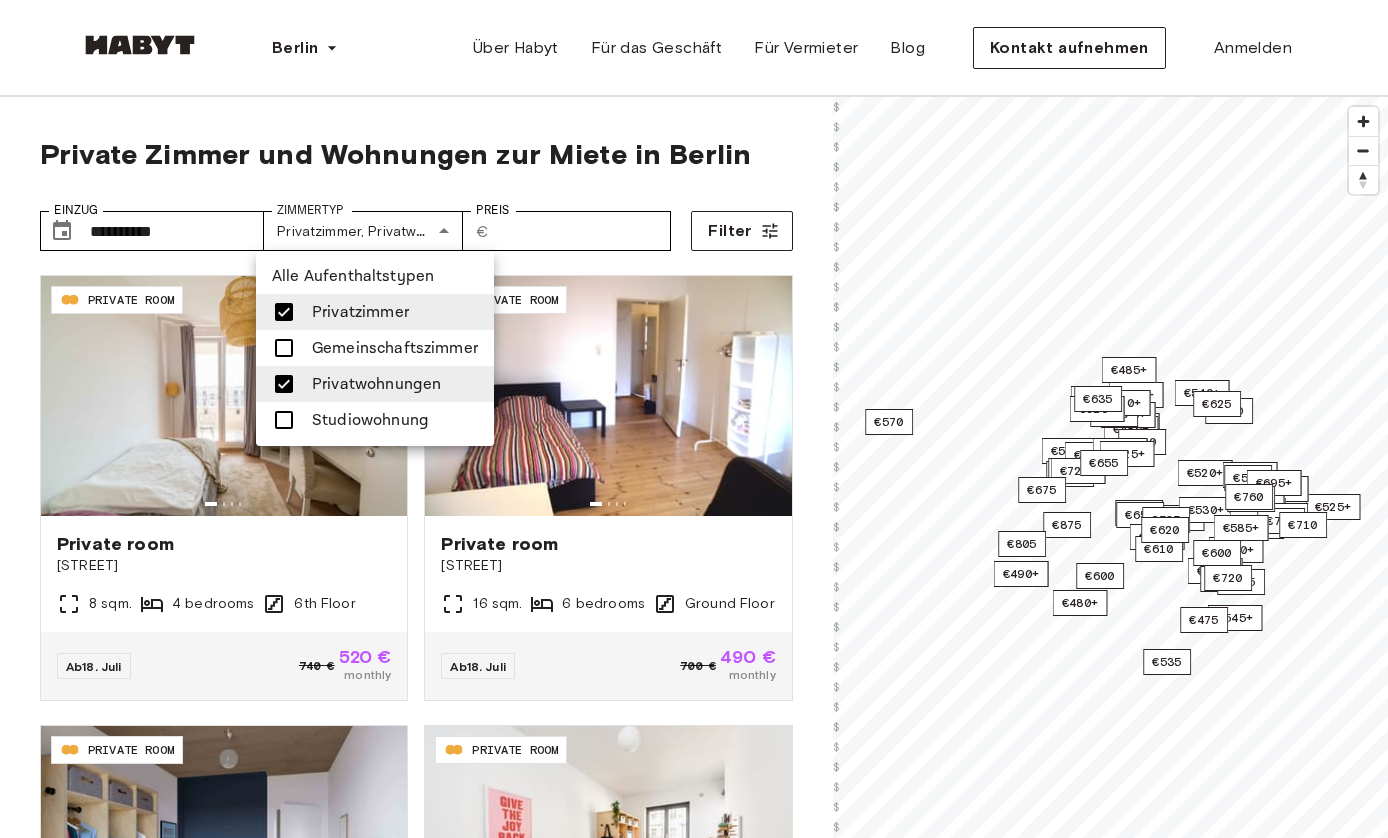 click at bounding box center (694, 419) 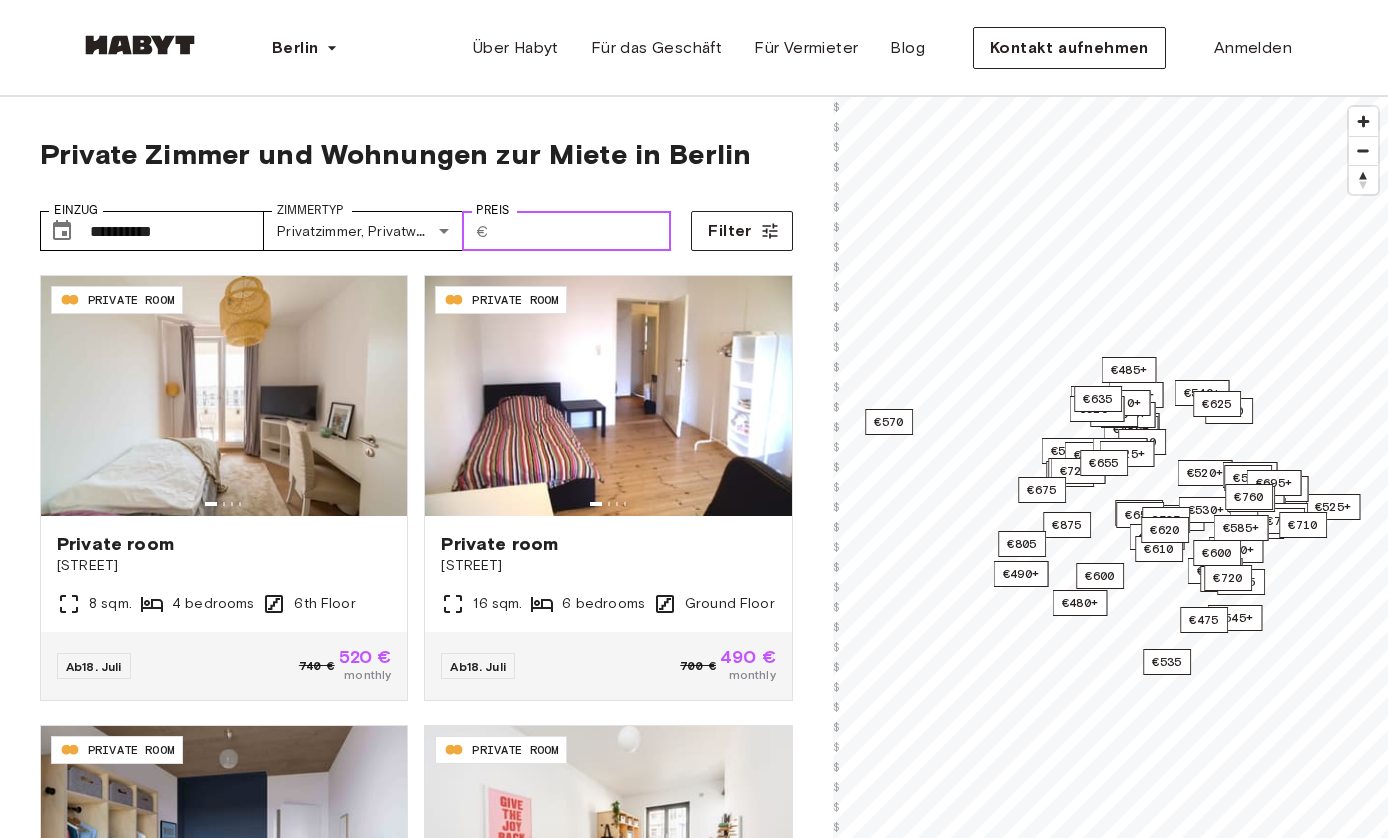 click on "Preis" at bounding box center [584, 231] 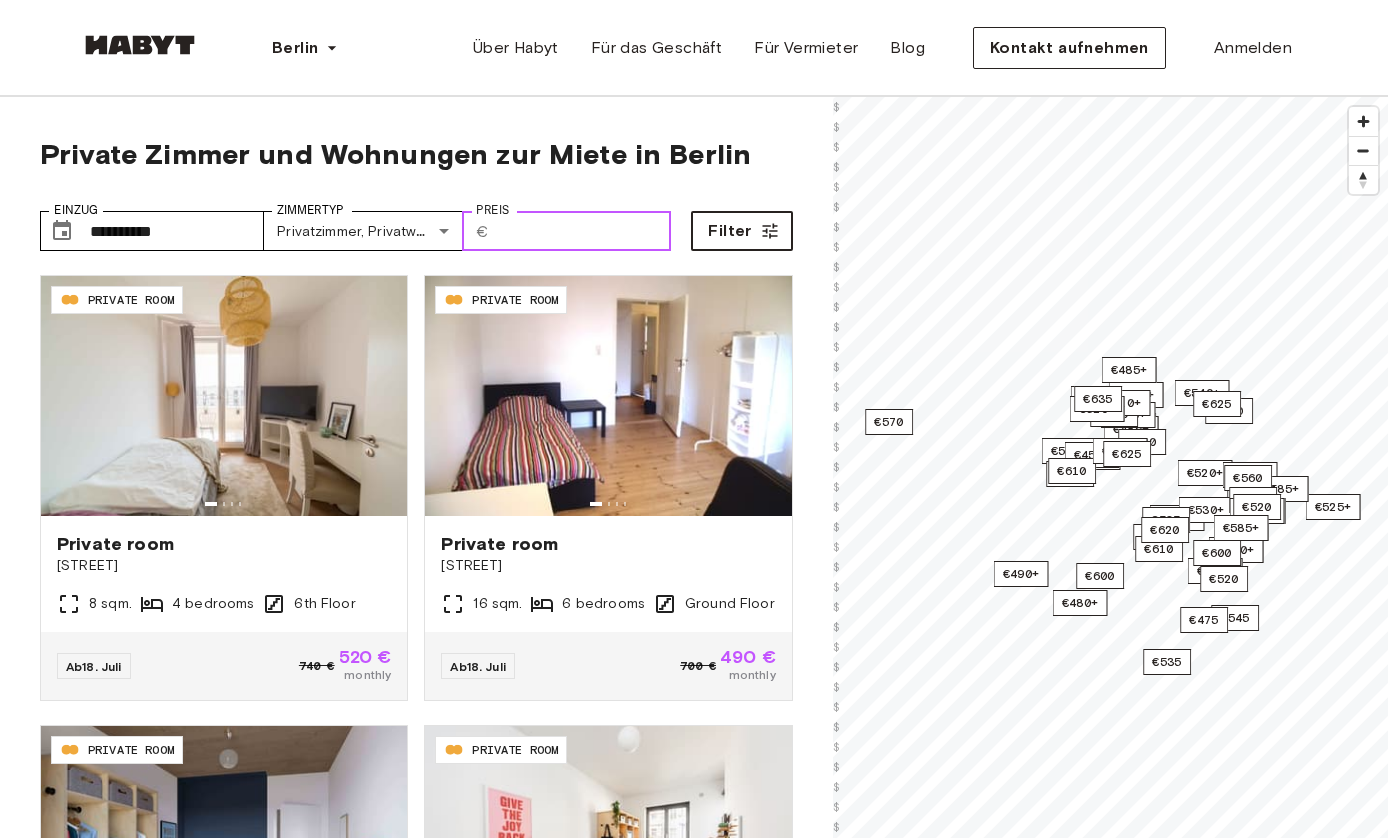 type on "***" 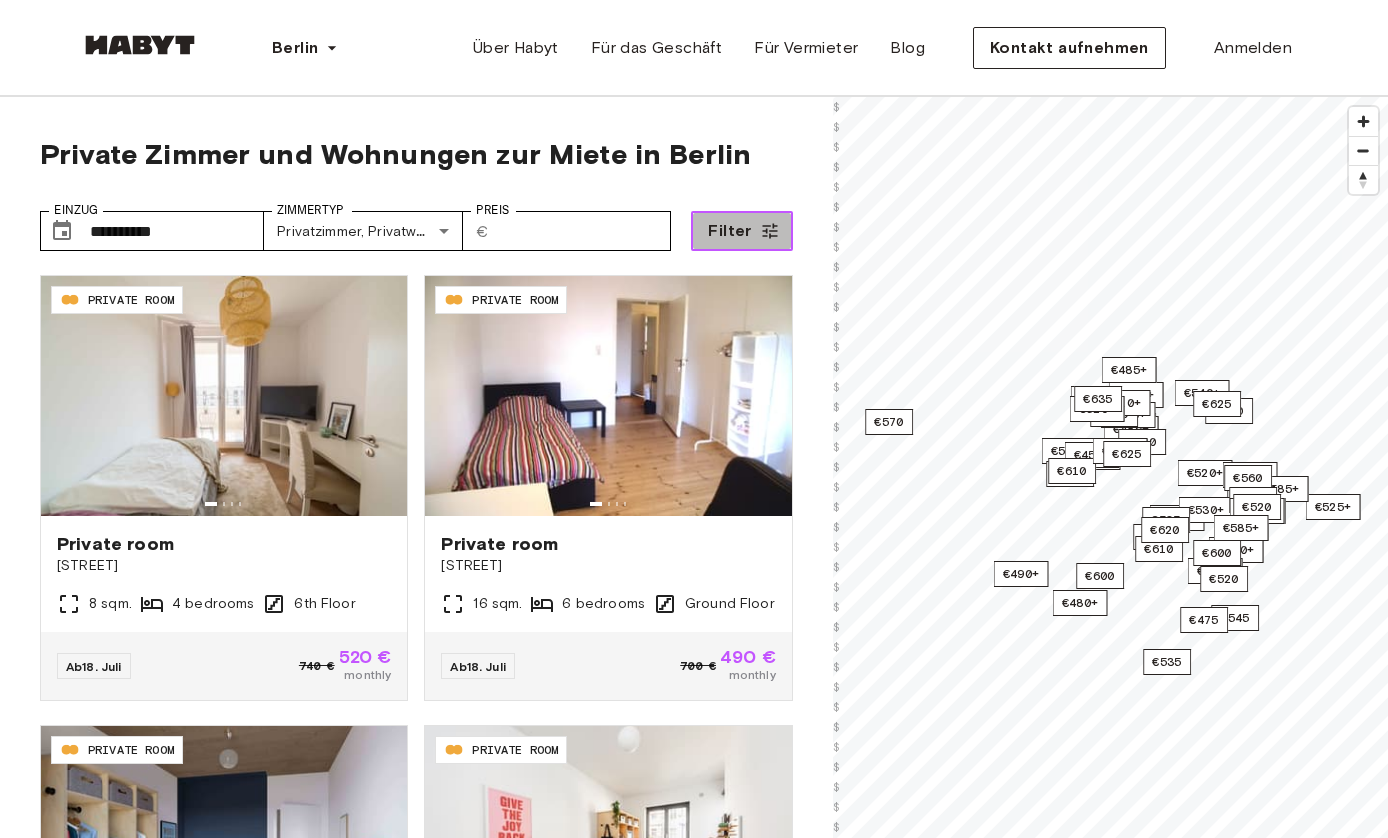 click on "Filter" at bounding box center [729, 231] 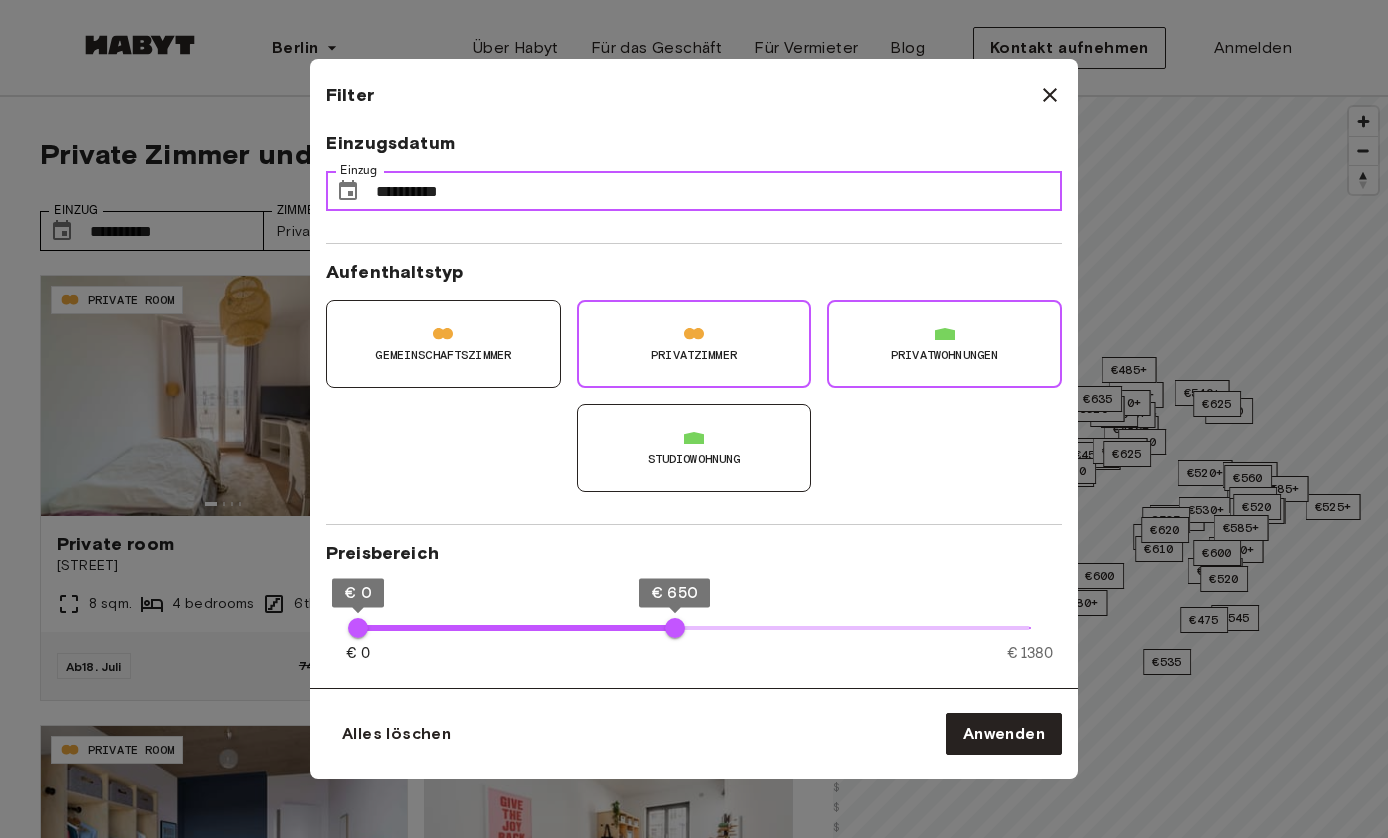 click on "**********" at bounding box center (719, 191) 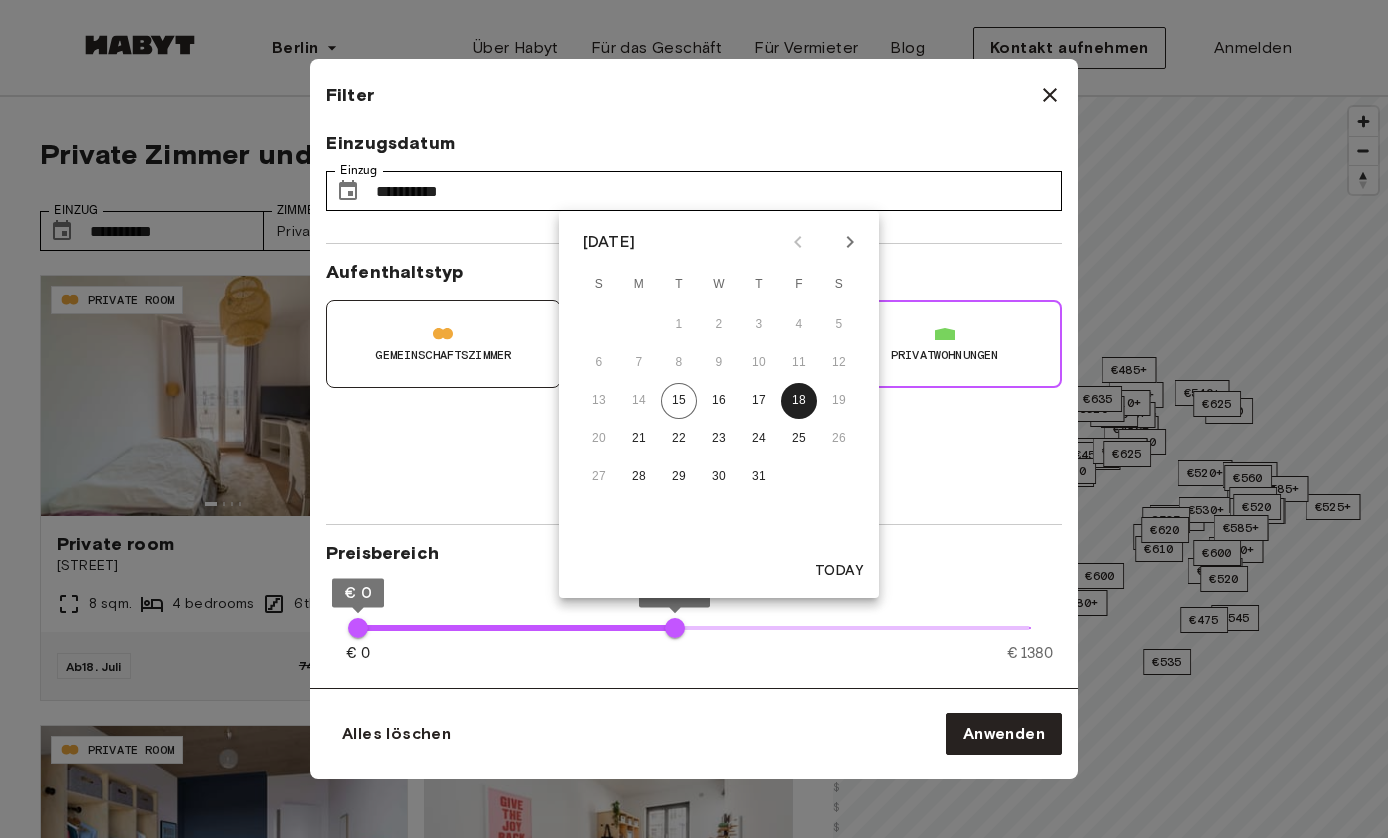 click on "Gemeinschaftszimmer Privatzimmer Privatwohnungen Studiowohnung" at bounding box center [686, 388] 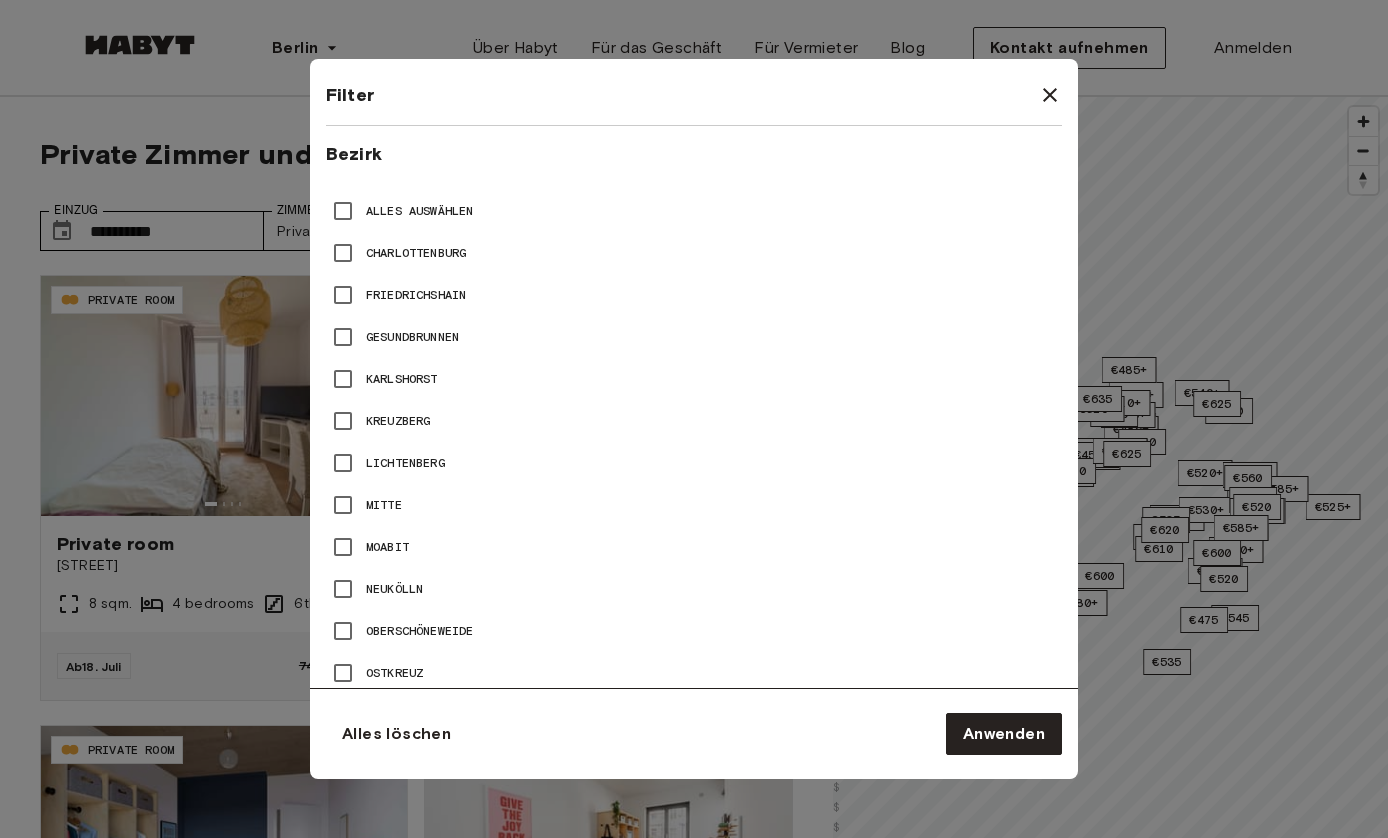 scroll, scrollTop: 888, scrollLeft: 0, axis: vertical 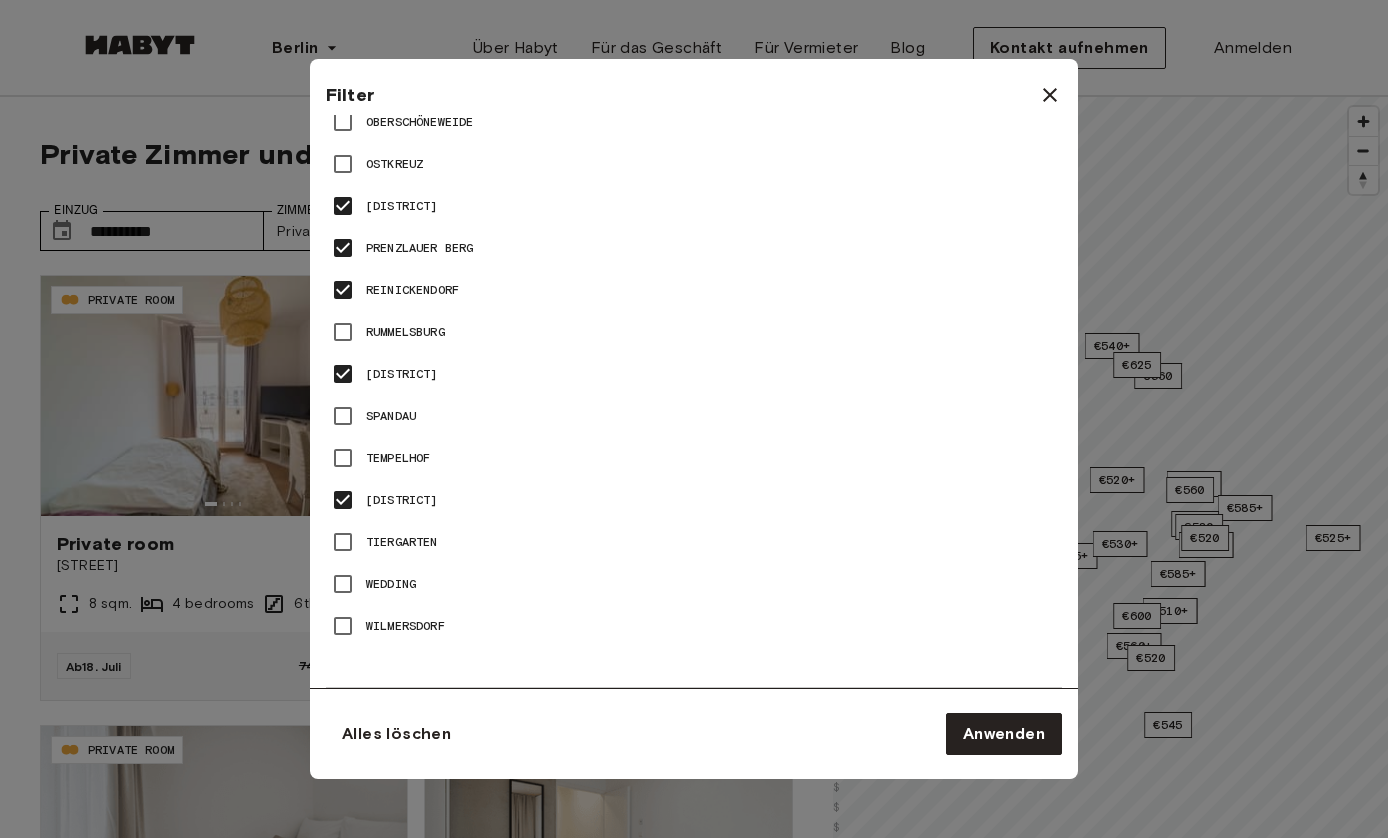 type on "**" 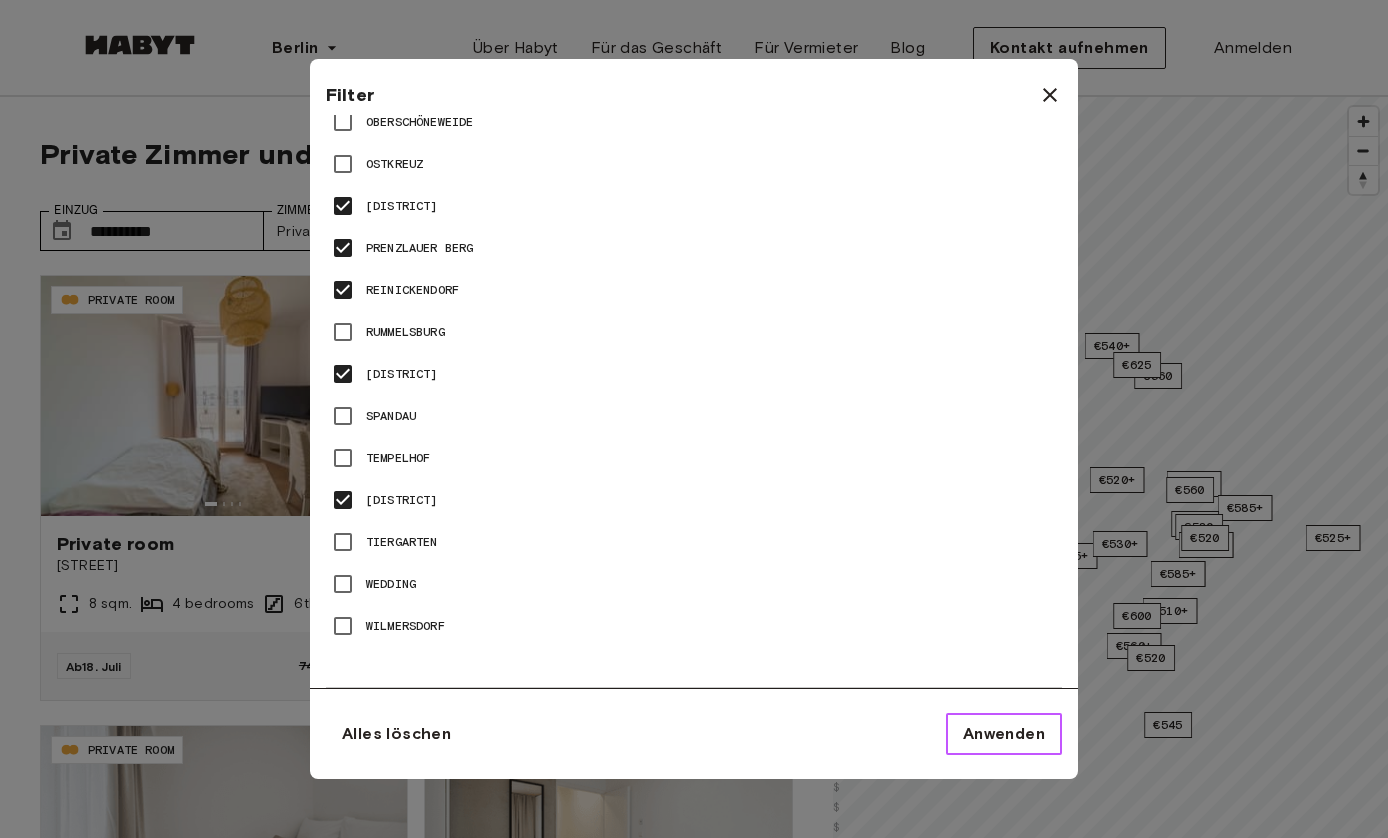 click on "Anwenden" at bounding box center (1004, 734) 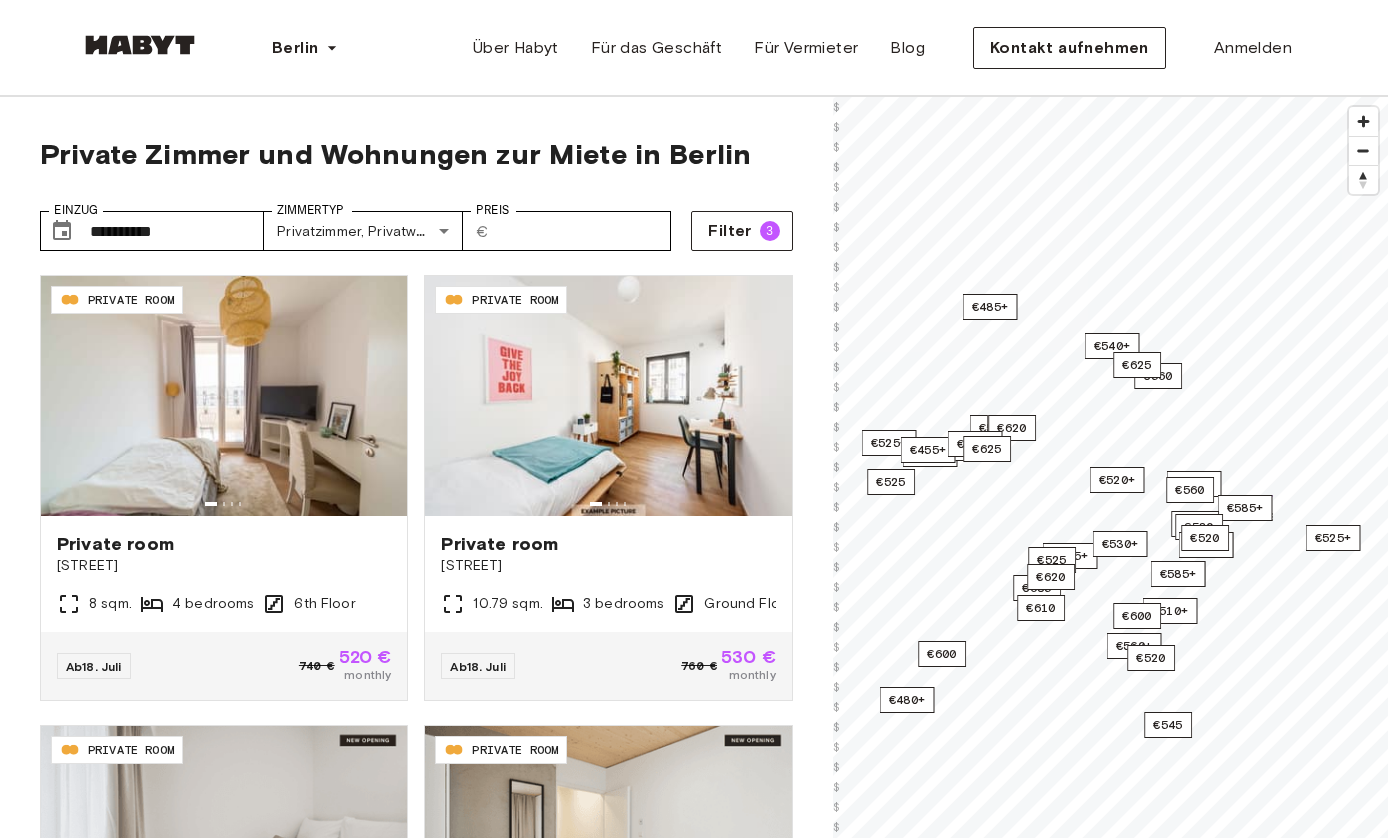 click on "**********" at bounding box center [416, 223] 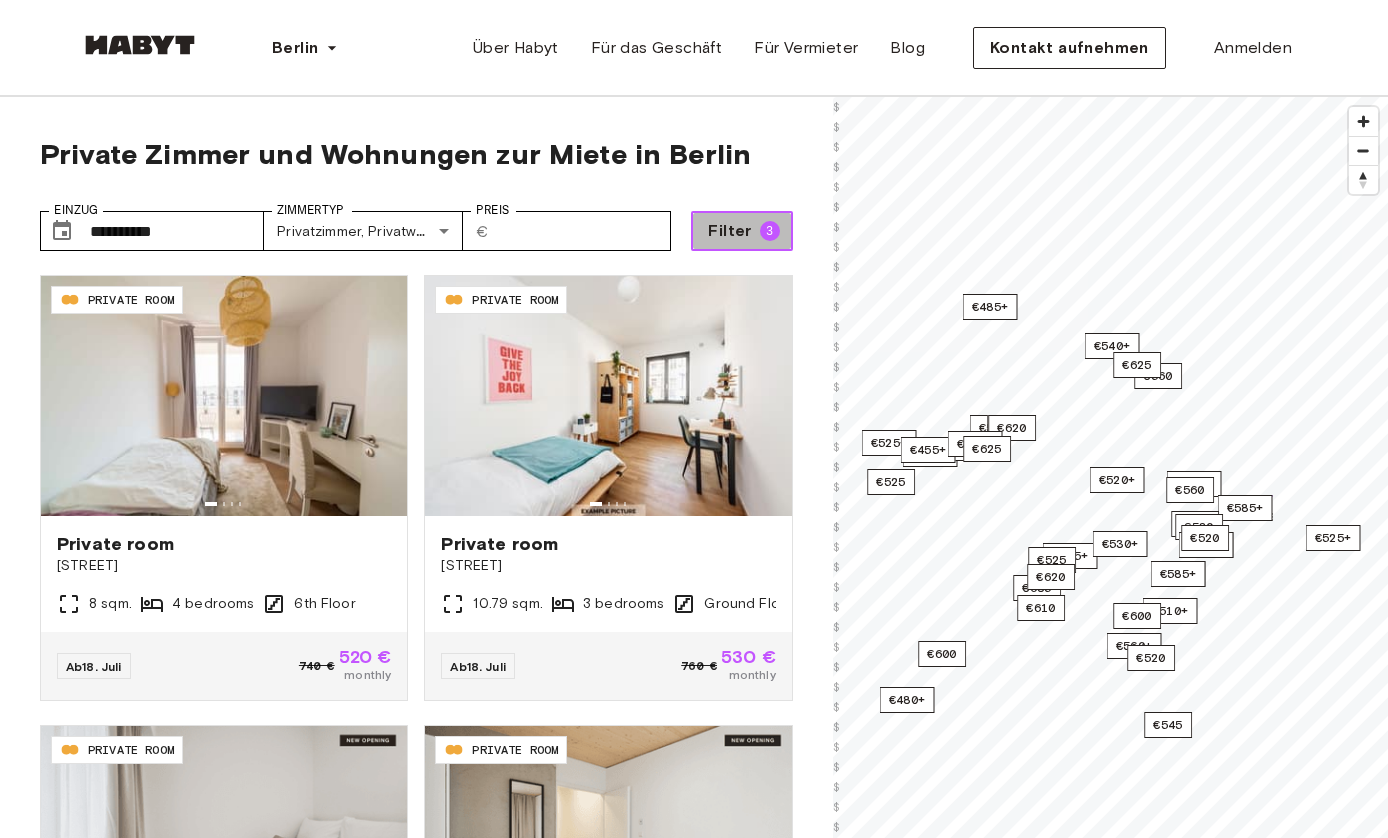 click on "Filter" at bounding box center [729, 231] 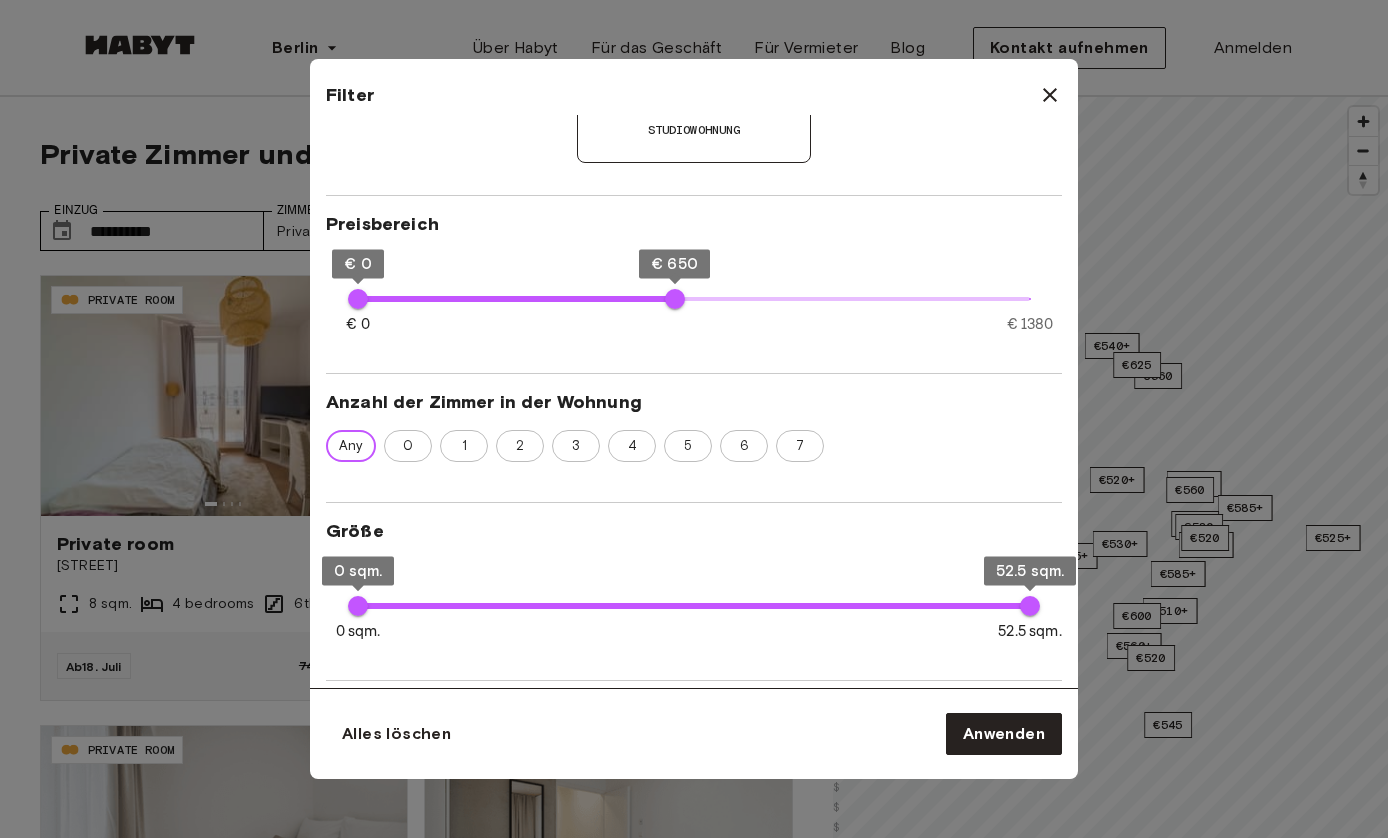 scroll, scrollTop: 333, scrollLeft: 0, axis: vertical 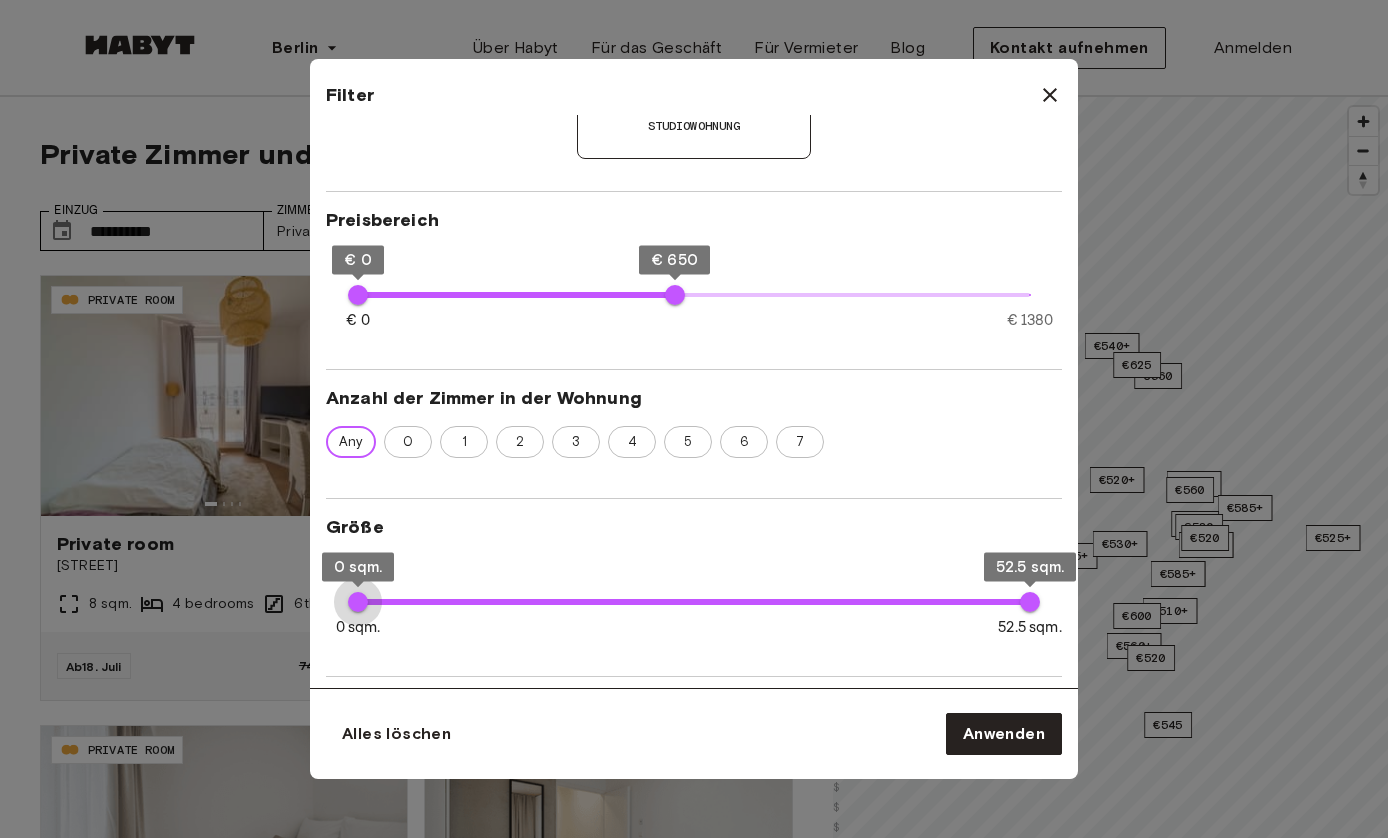 type on "**" 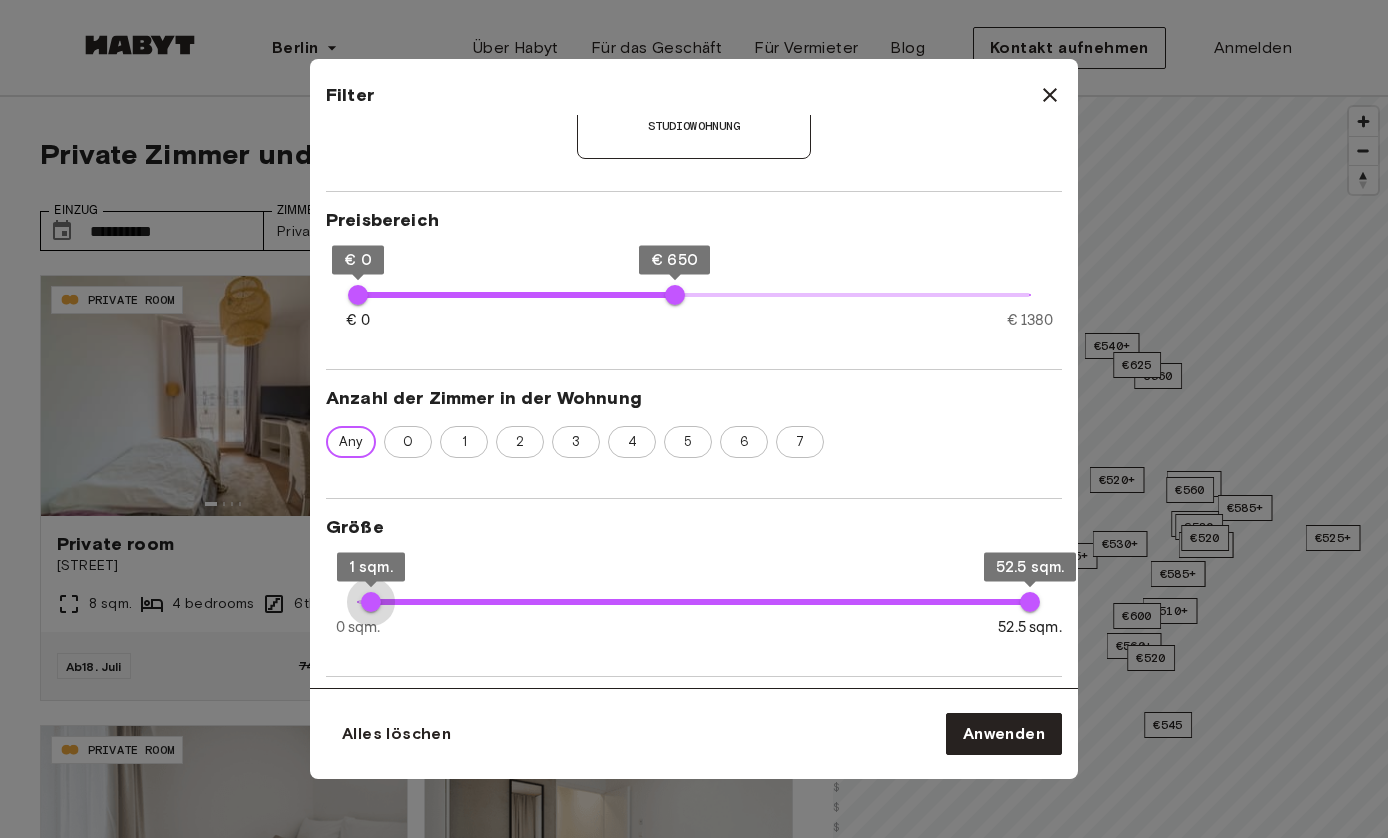 type on "*" 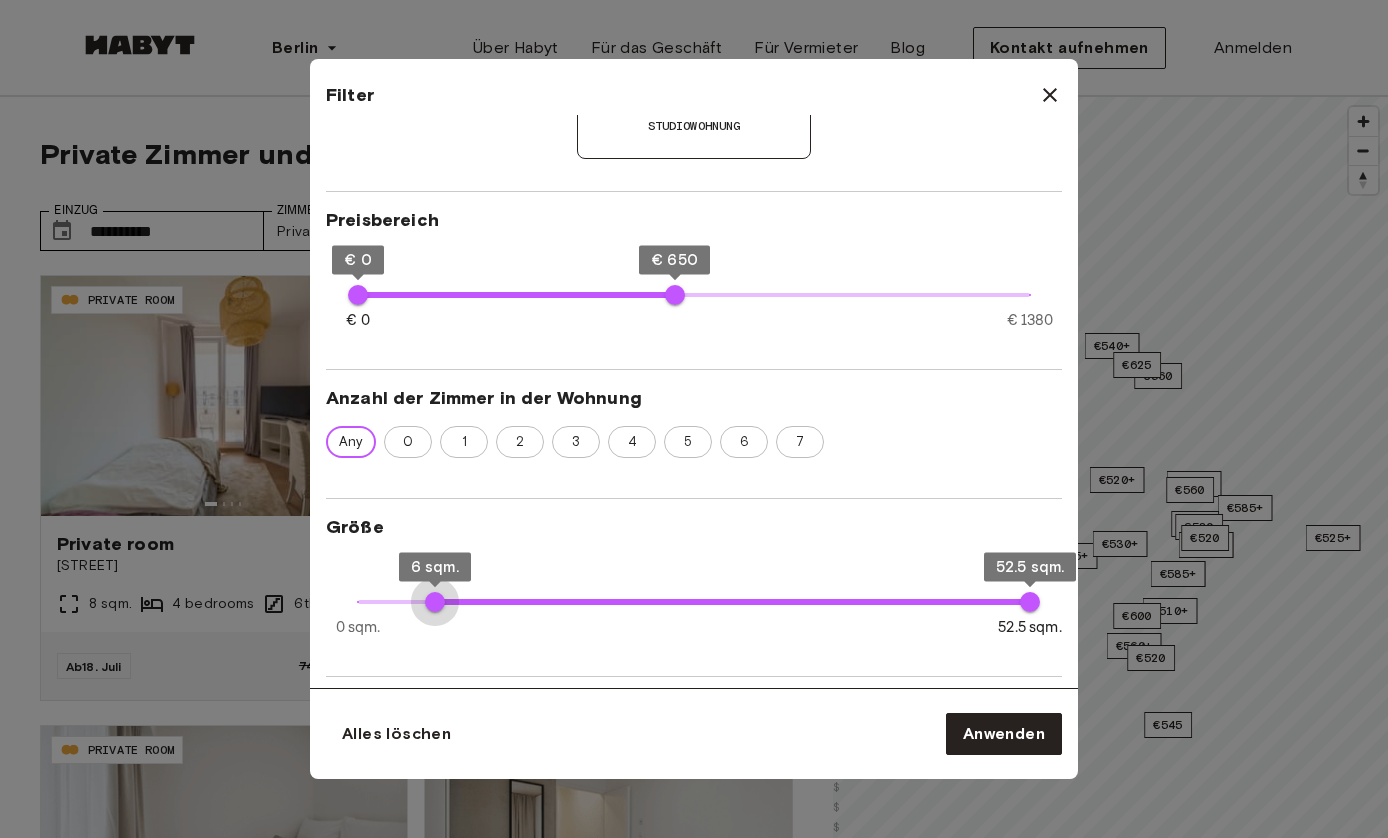 type on "*" 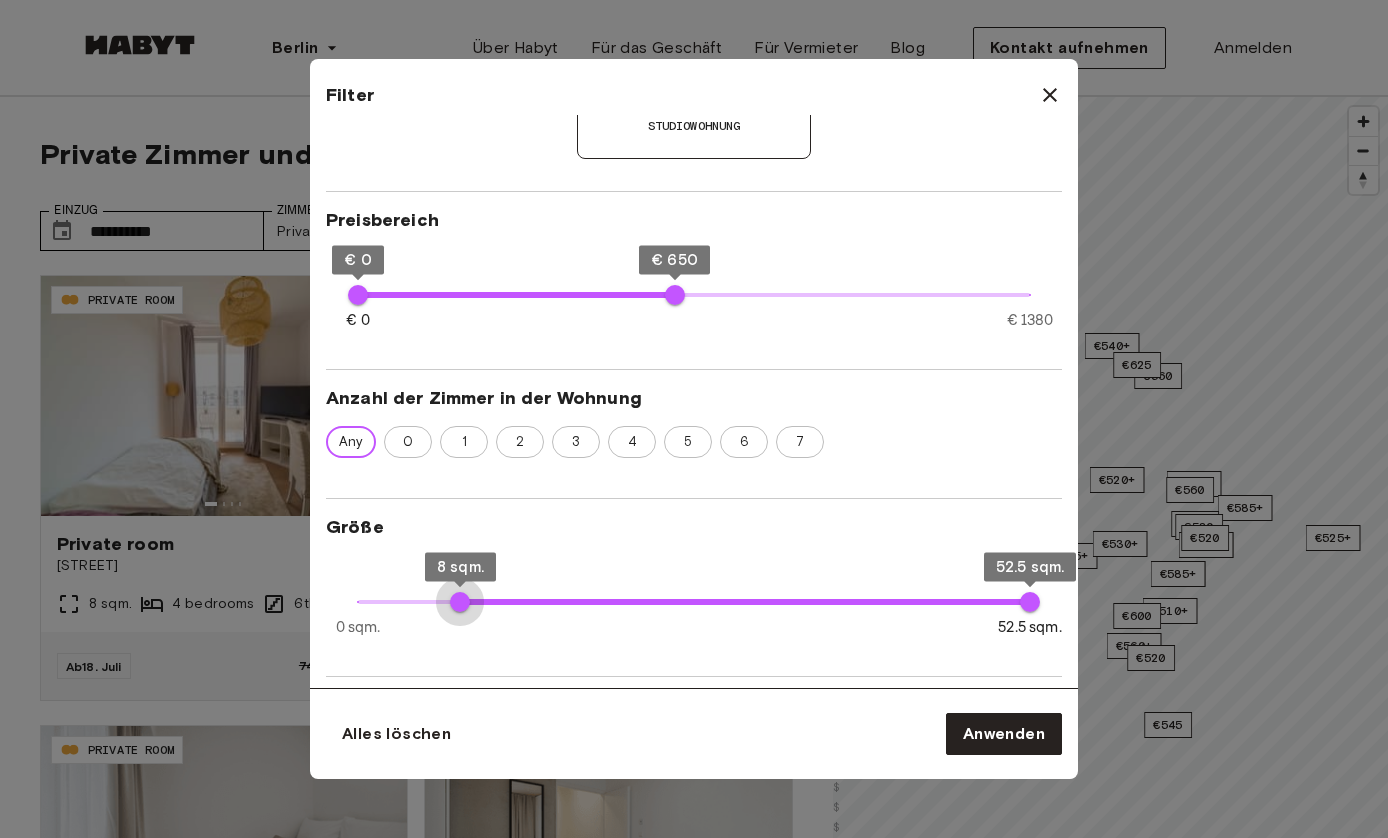 type on "*" 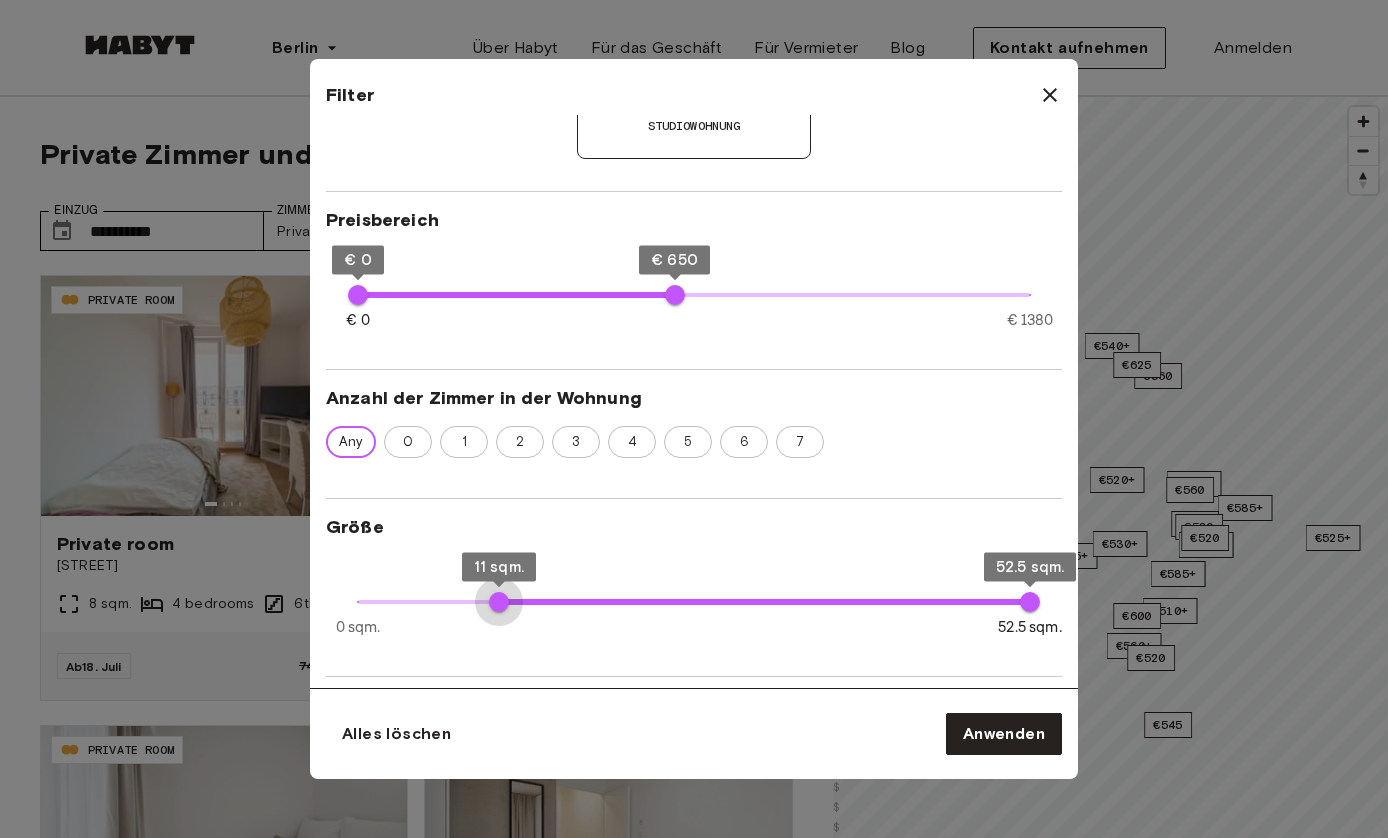 type on "**" 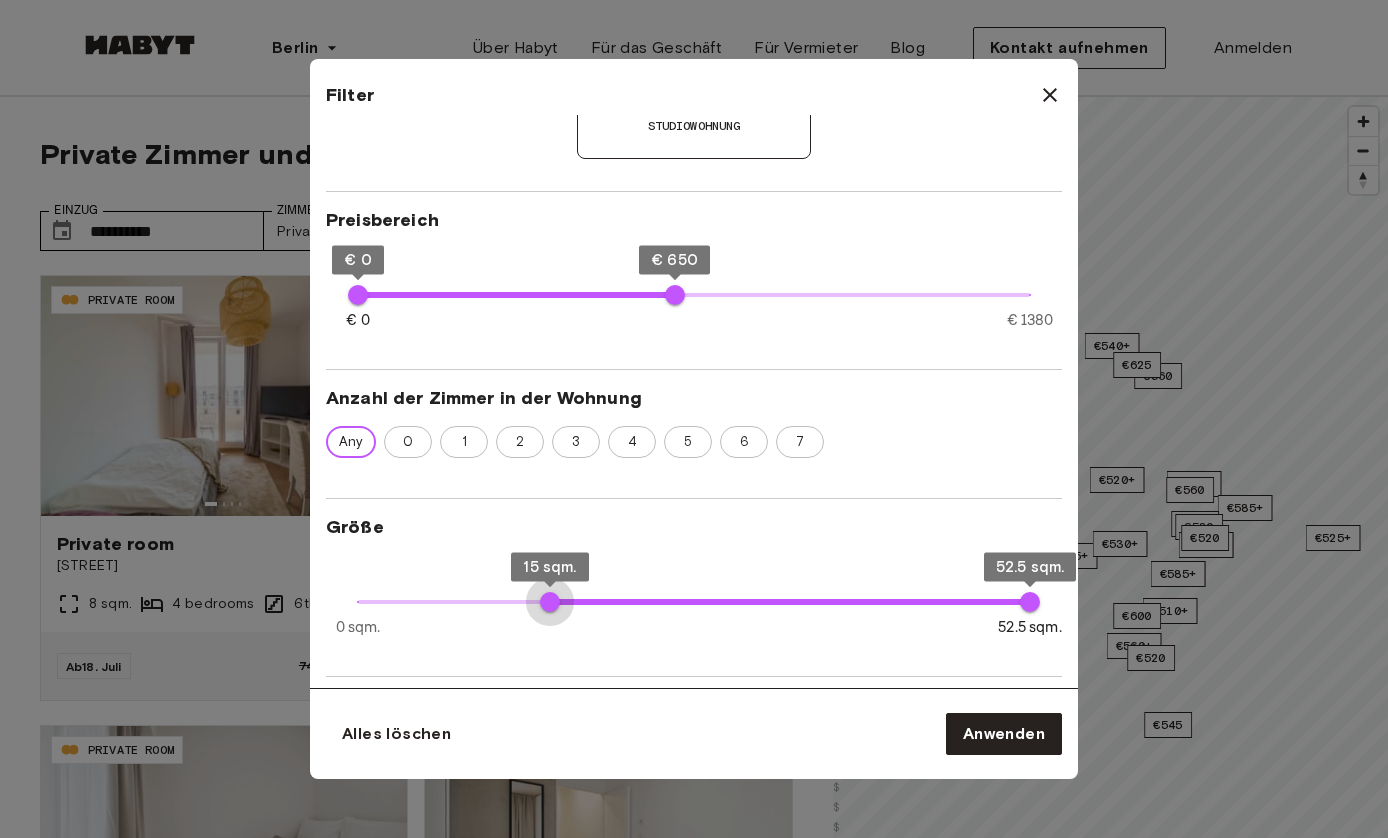 type on "**" 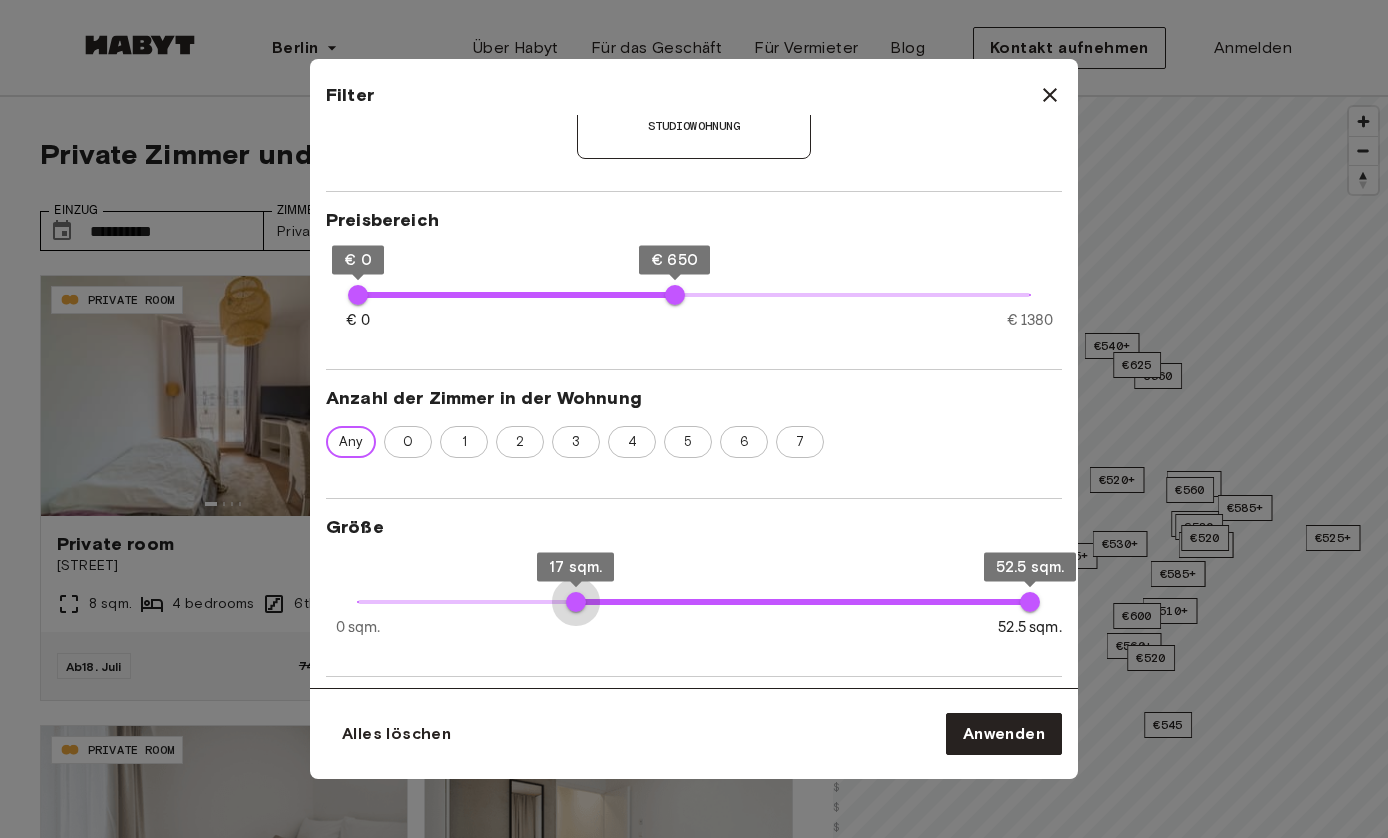 drag, startPoint x: 356, startPoint y: 596, endPoint x: 576, endPoint y: 603, distance: 220.11133 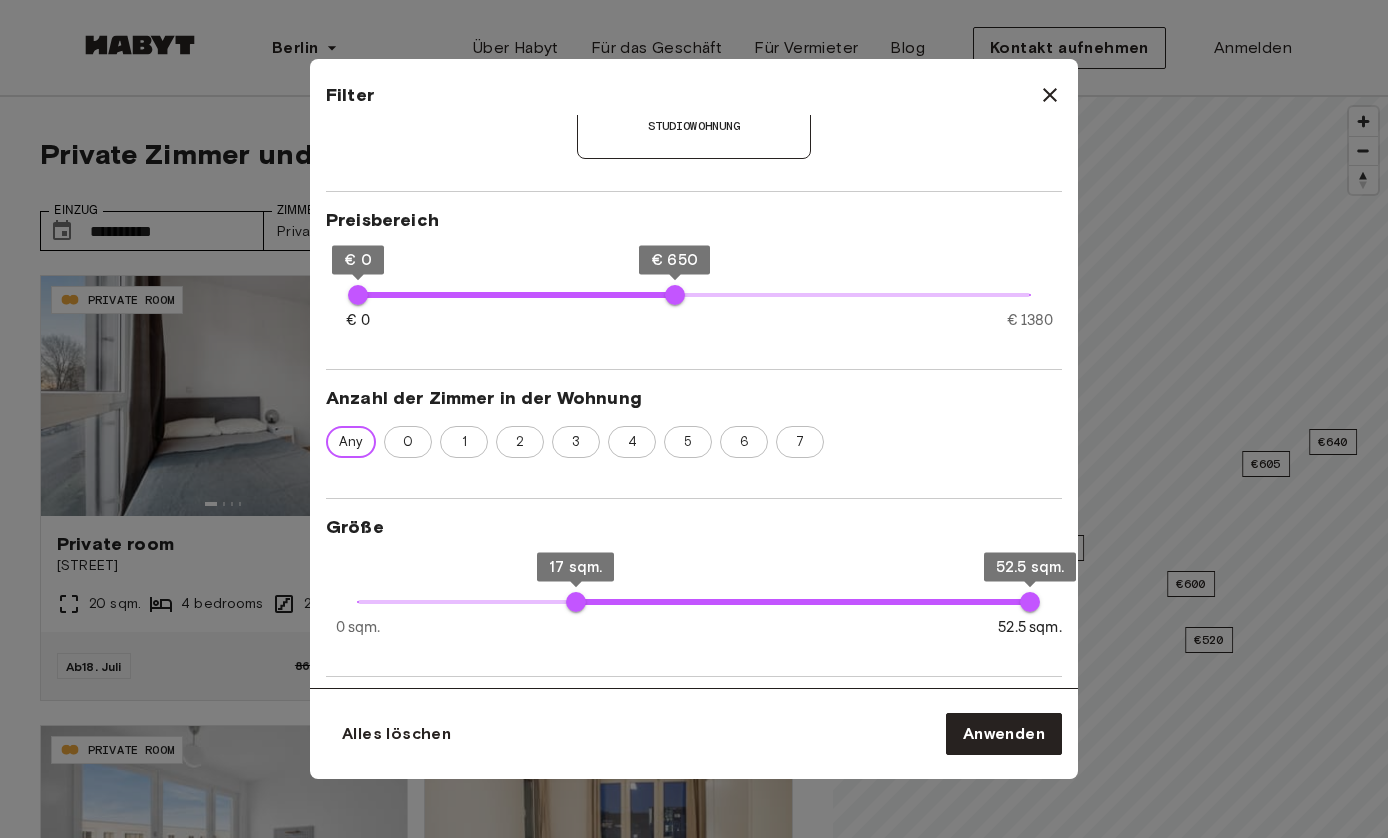 type on "**" 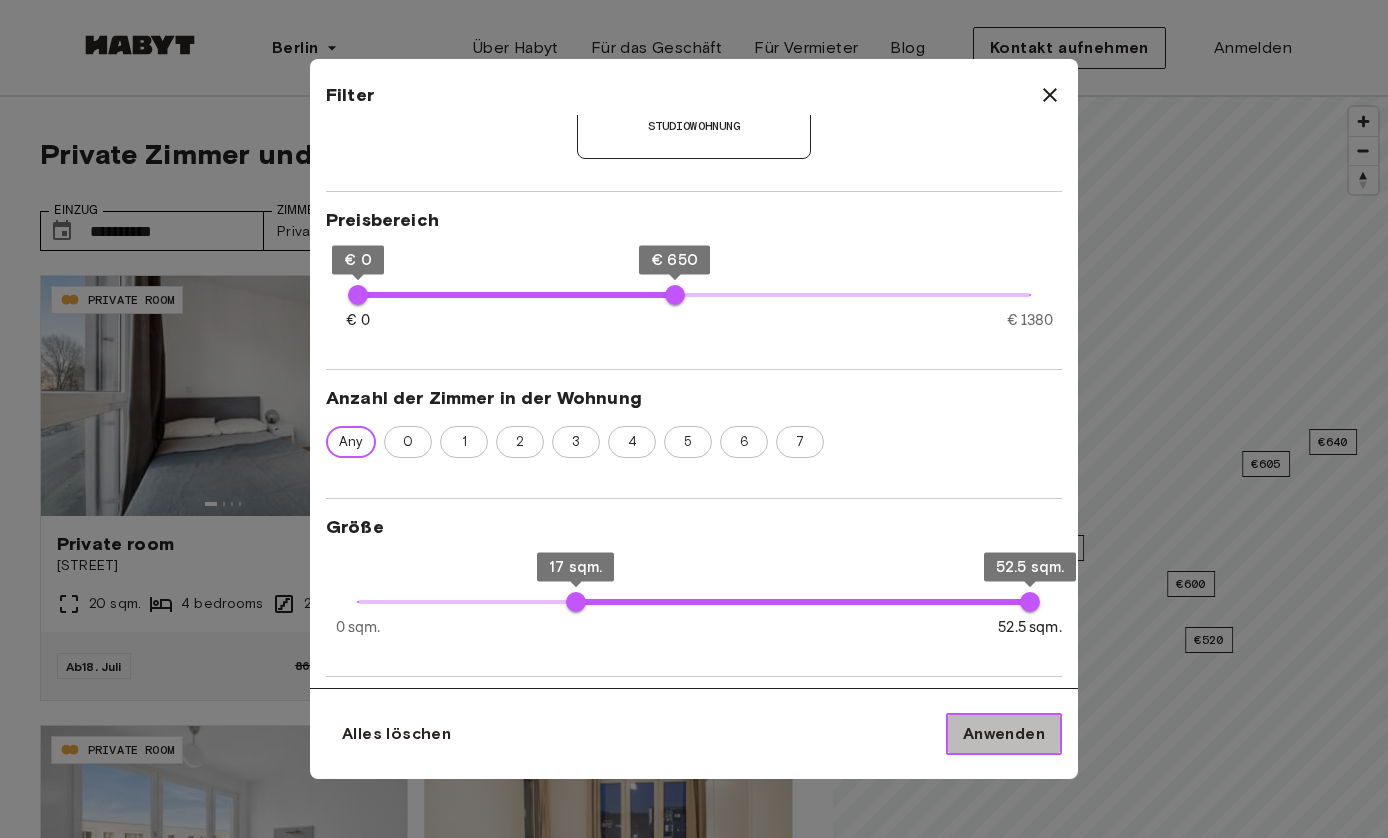 click on "Anwenden" at bounding box center [1004, 734] 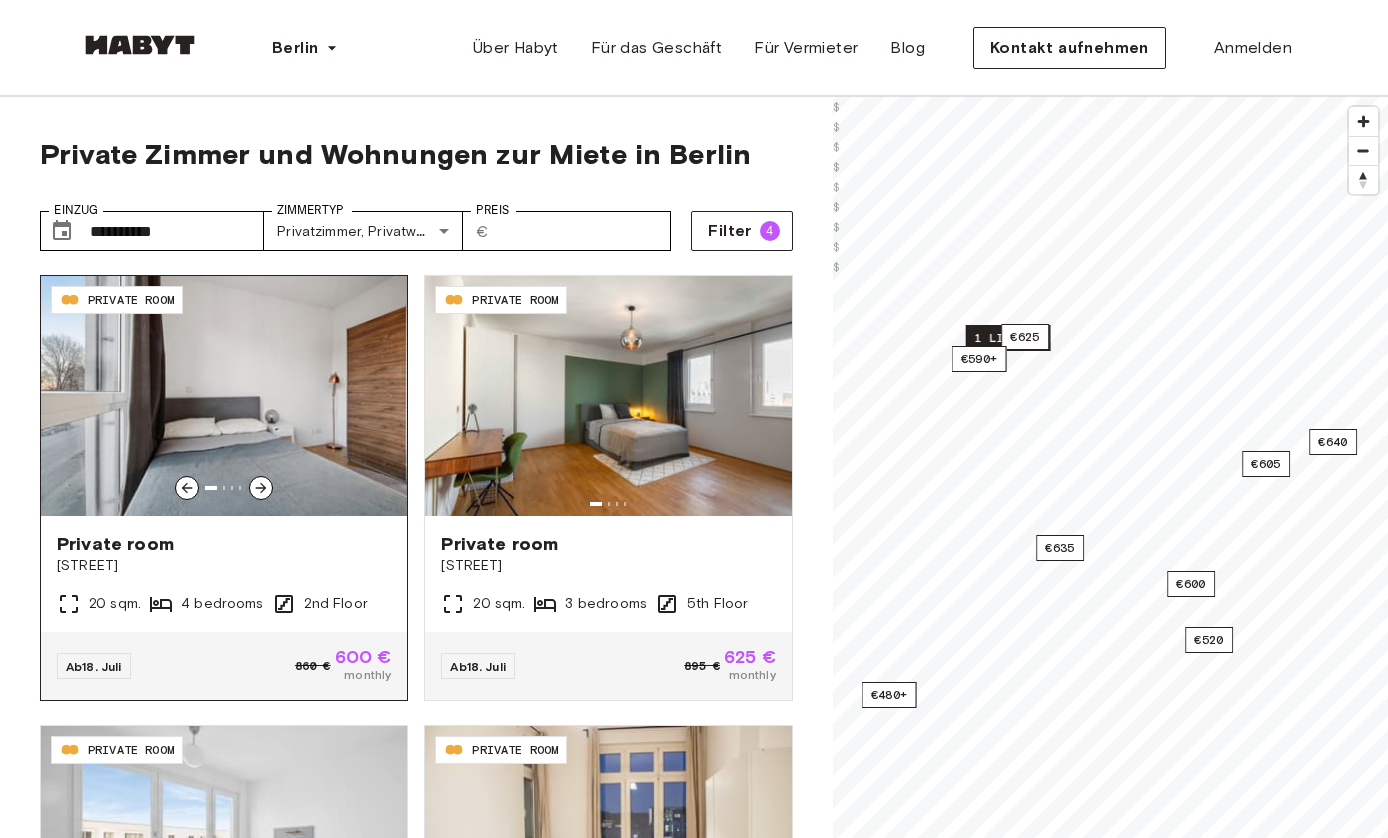 click on "Private room" at bounding box center [224, 544] 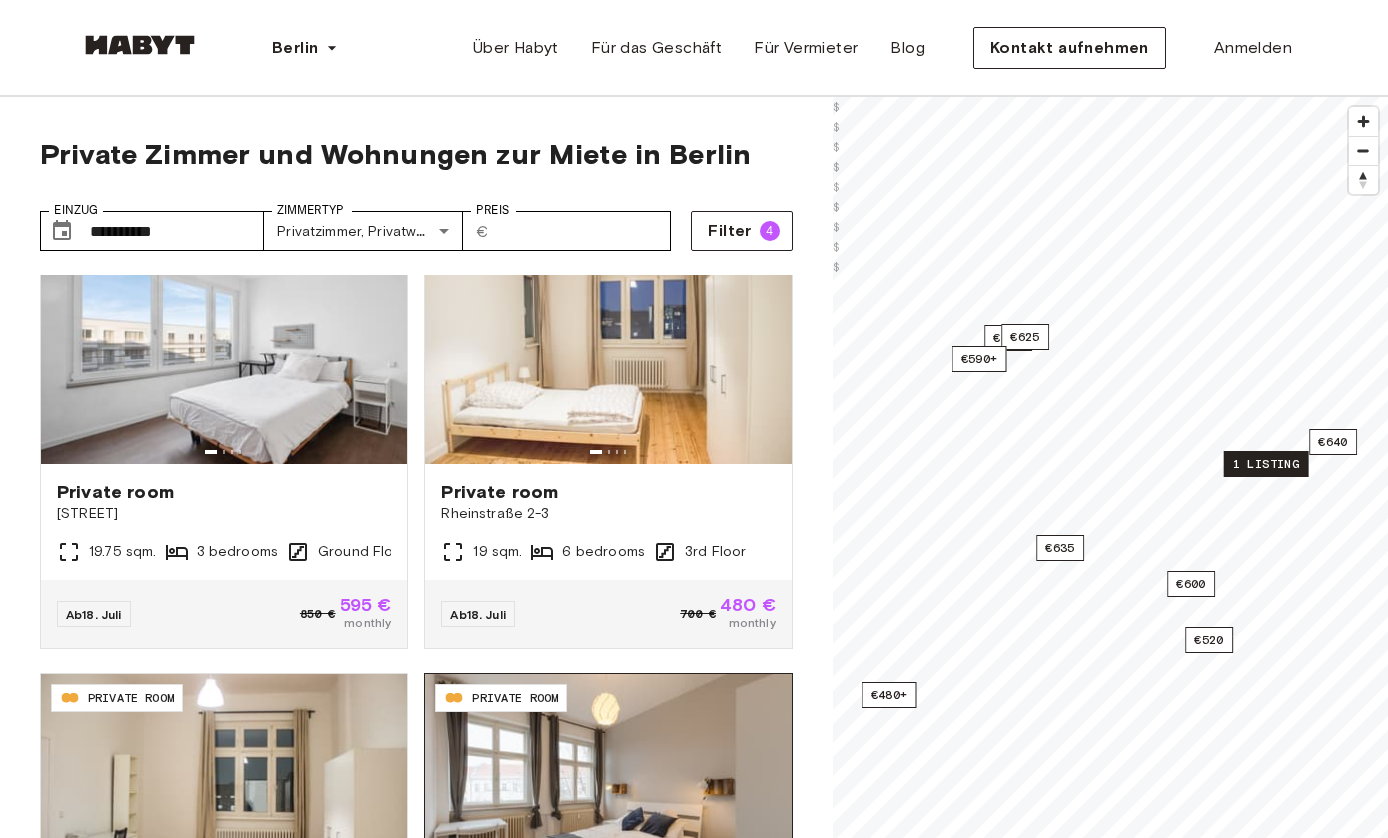 scroll, scrollTop: 503, scrollLeft: 0, axis: vertical 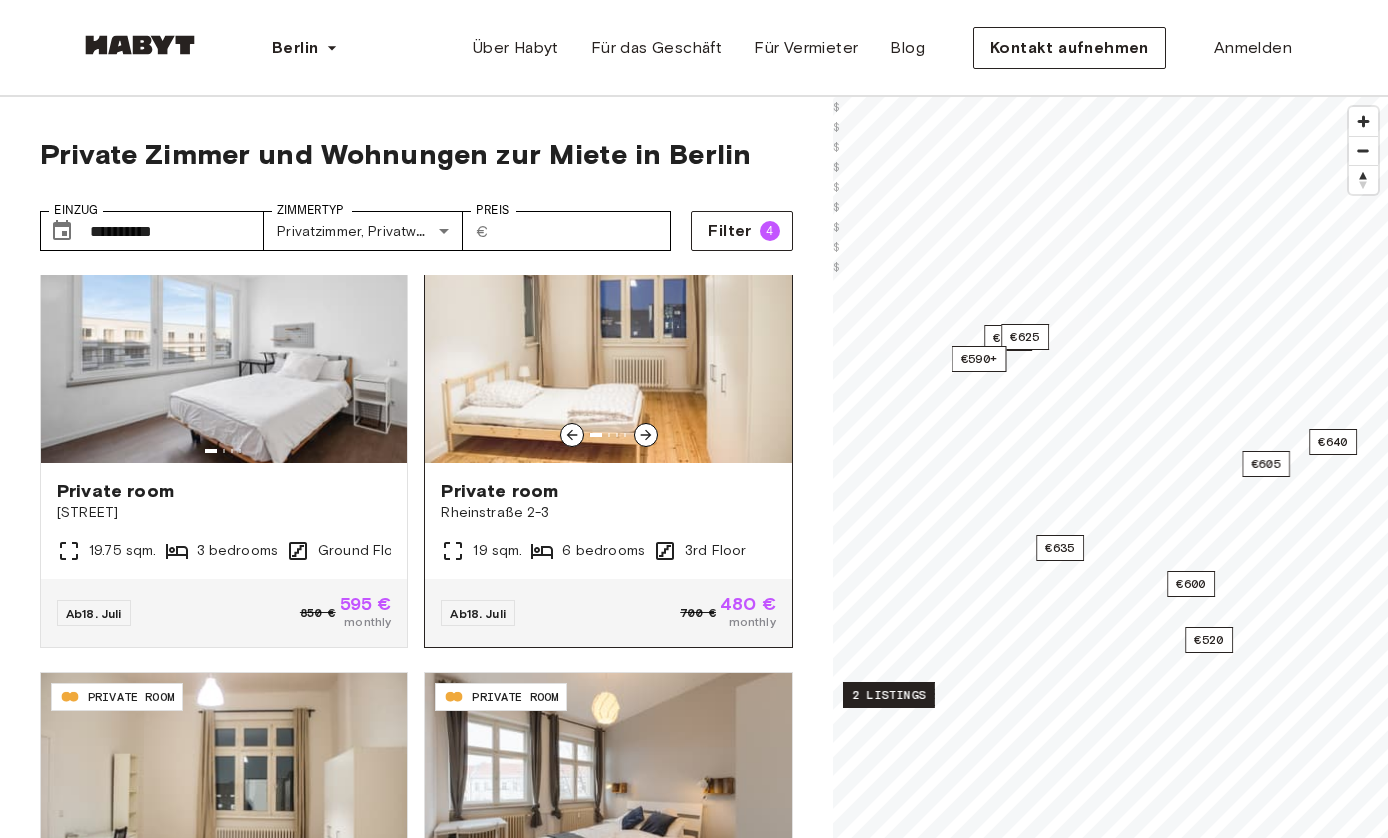 click on "Private room [STREET] [NUMBER]-[NUMBER] [NUMBER] sqm. [NUMBER] bedrooms [NUMBER] Floor" at bounding box center (608, 521) 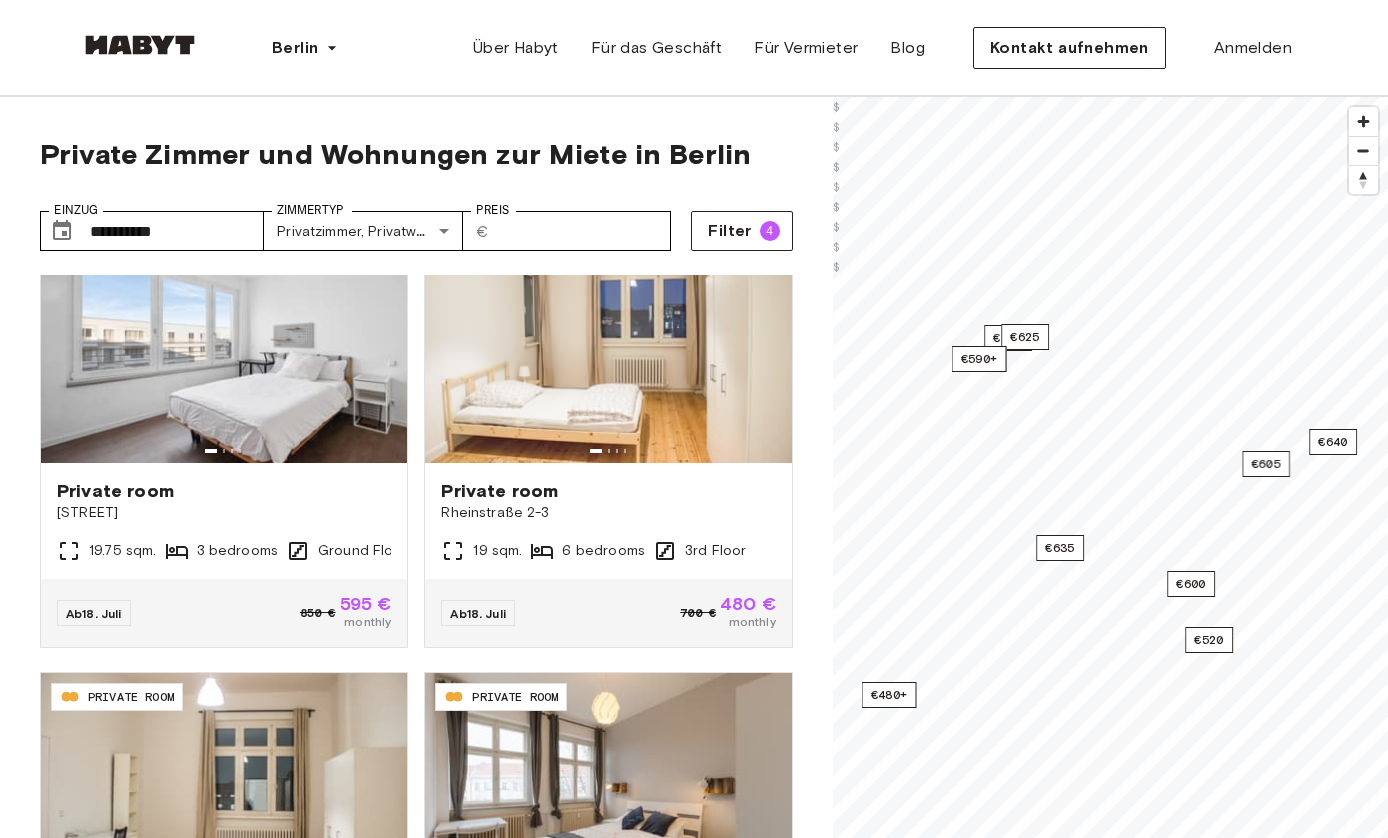 scroll, scrollTop: 0, scrollLeft: 0, axis: both 